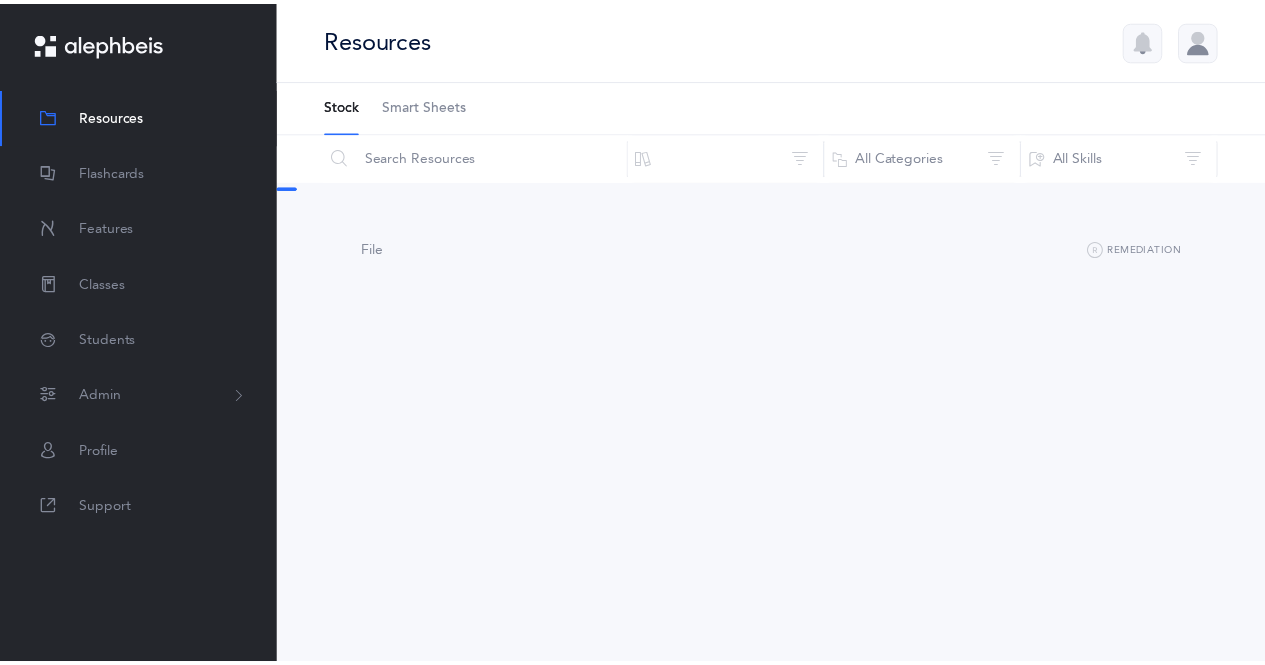 scroll, scrollTop: 0, scrollLeft: 0, axis: both 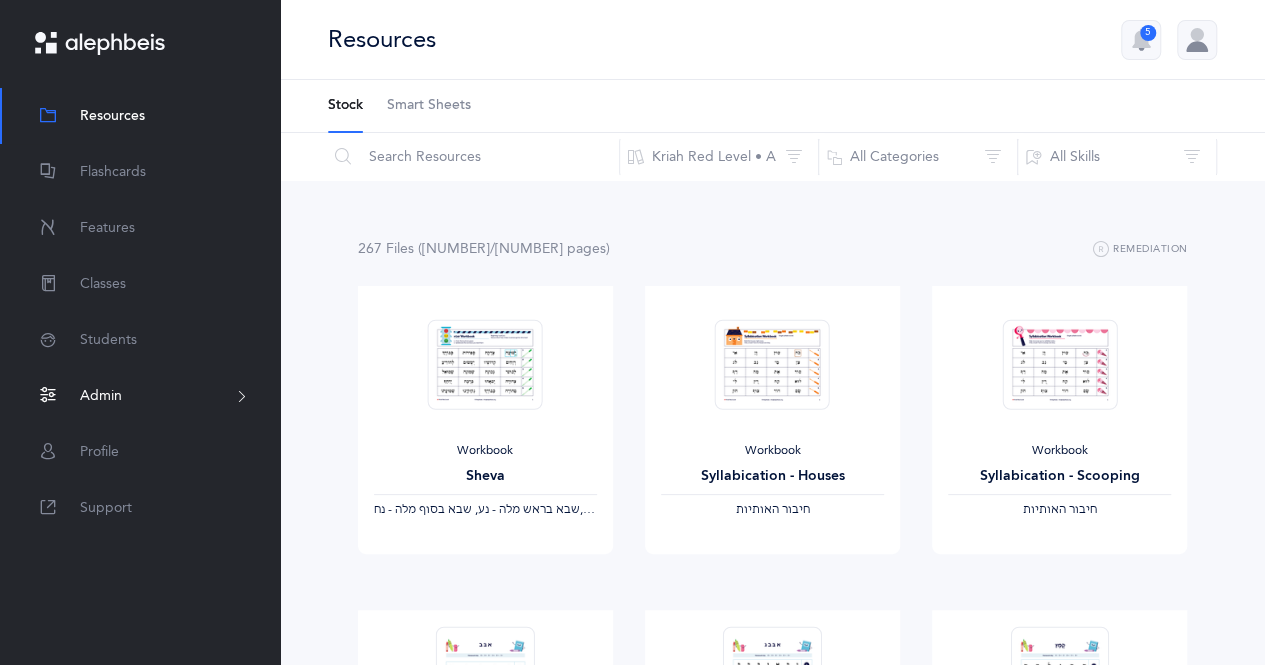 click on "Admin" at bounding box center (140, 396) 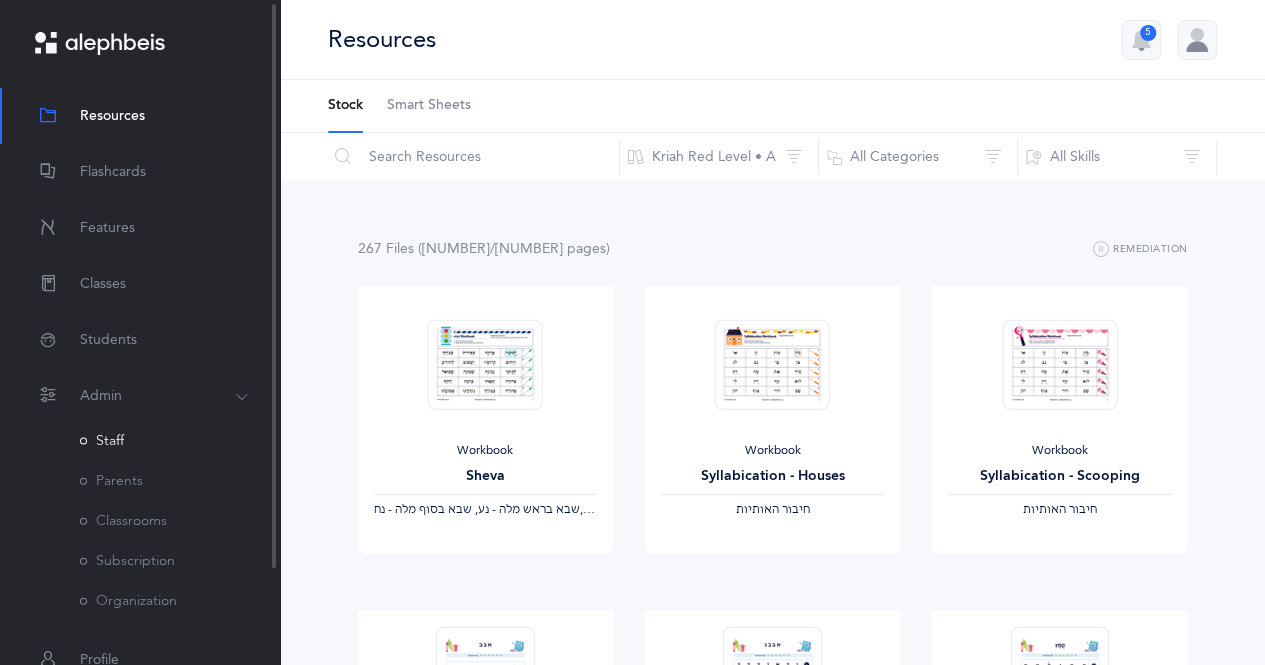click on "Staff" at bounding box center [102, 441] 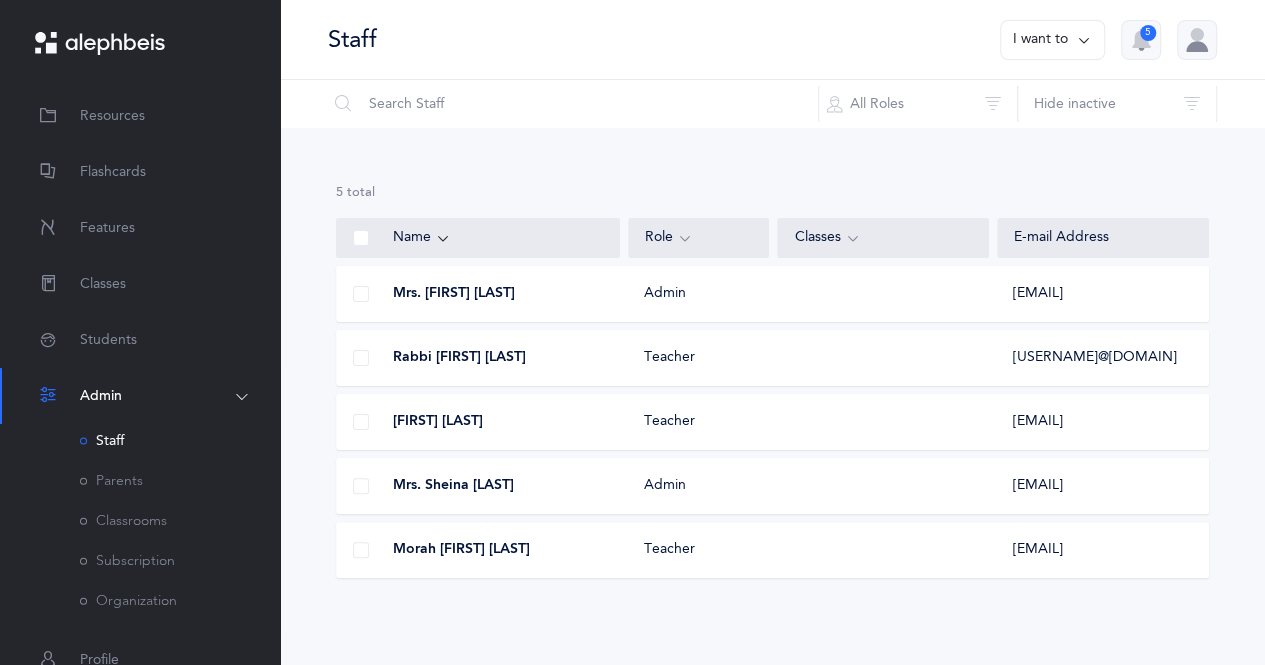 click at bounding box center (361, 294) 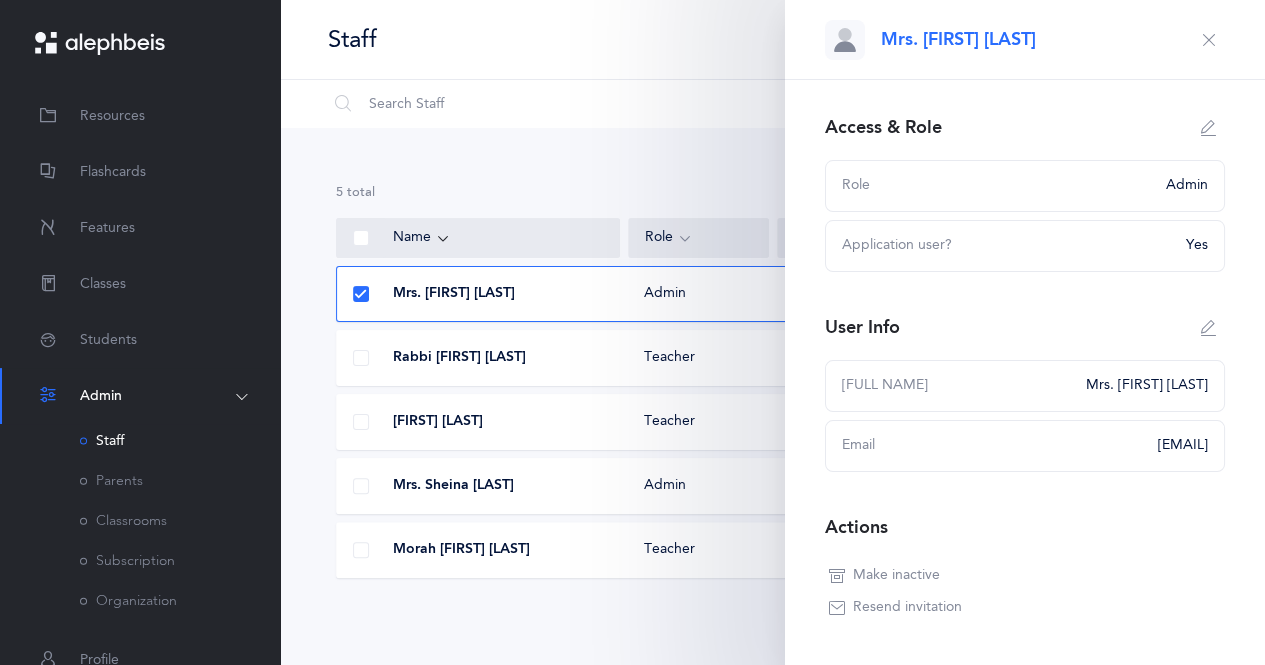 click at bounding box center [1209, 328] 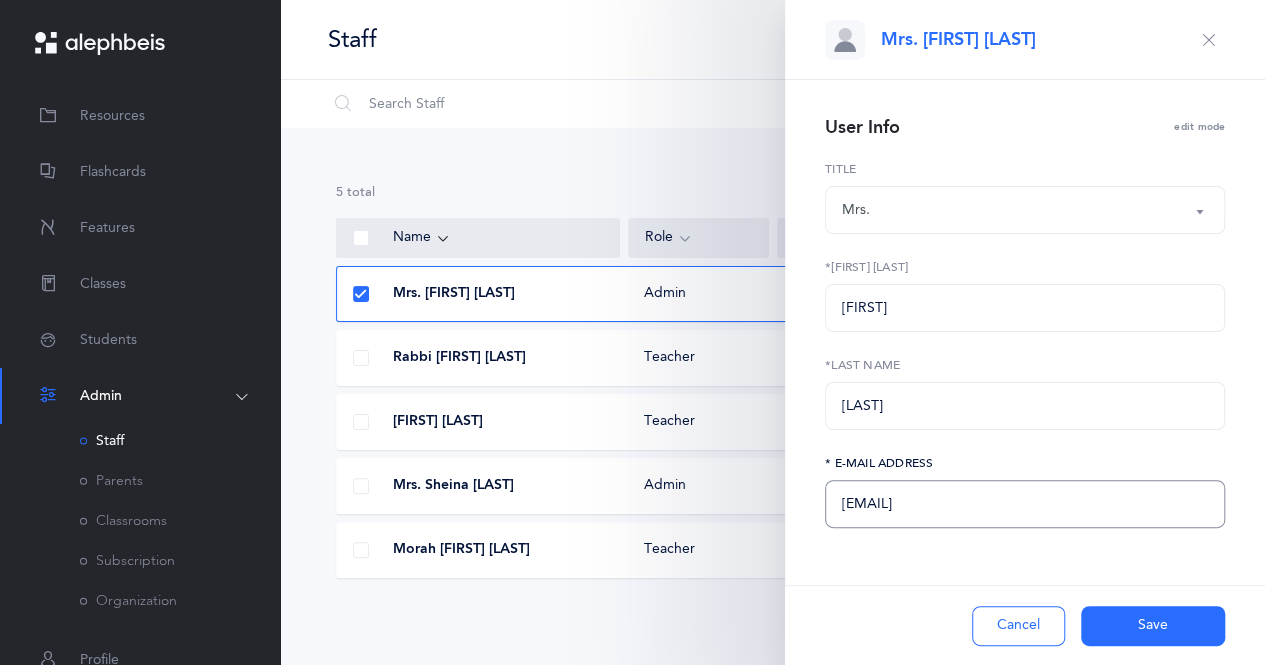 drag, startPoint x: 1017, startPoint y: 501, endPoint x: 699, endPoint y: 497, distance: 318.02515 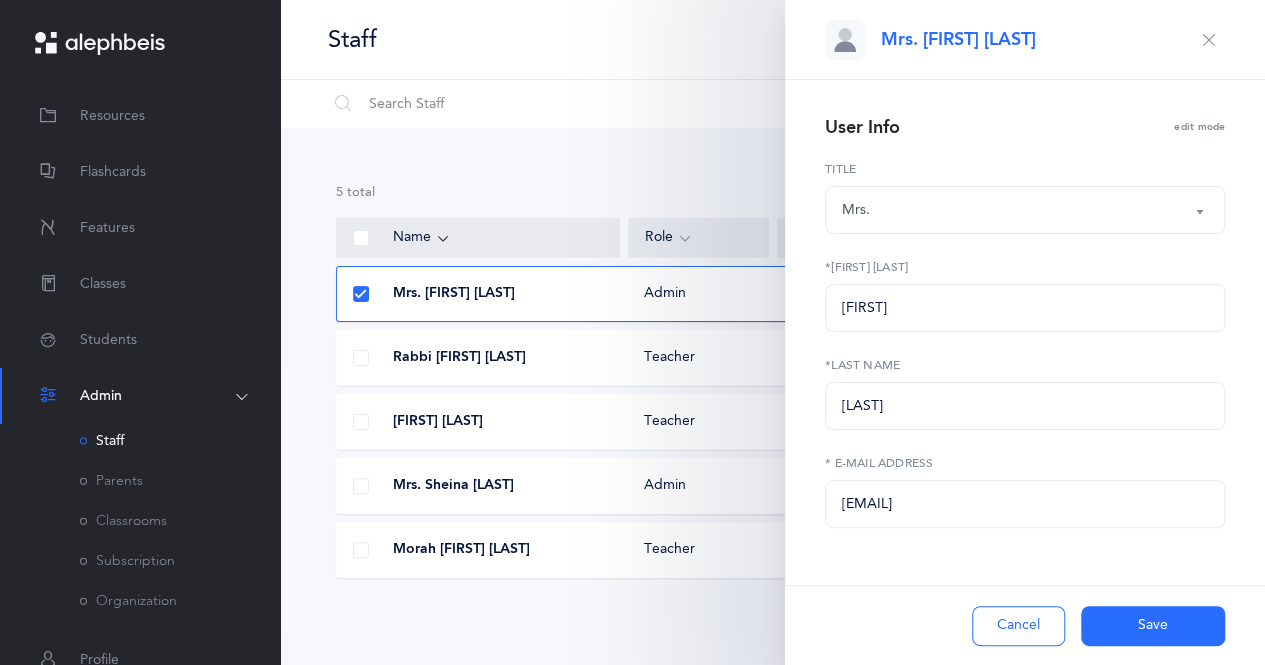 click on "Save" at bounding box center (1153, 626) 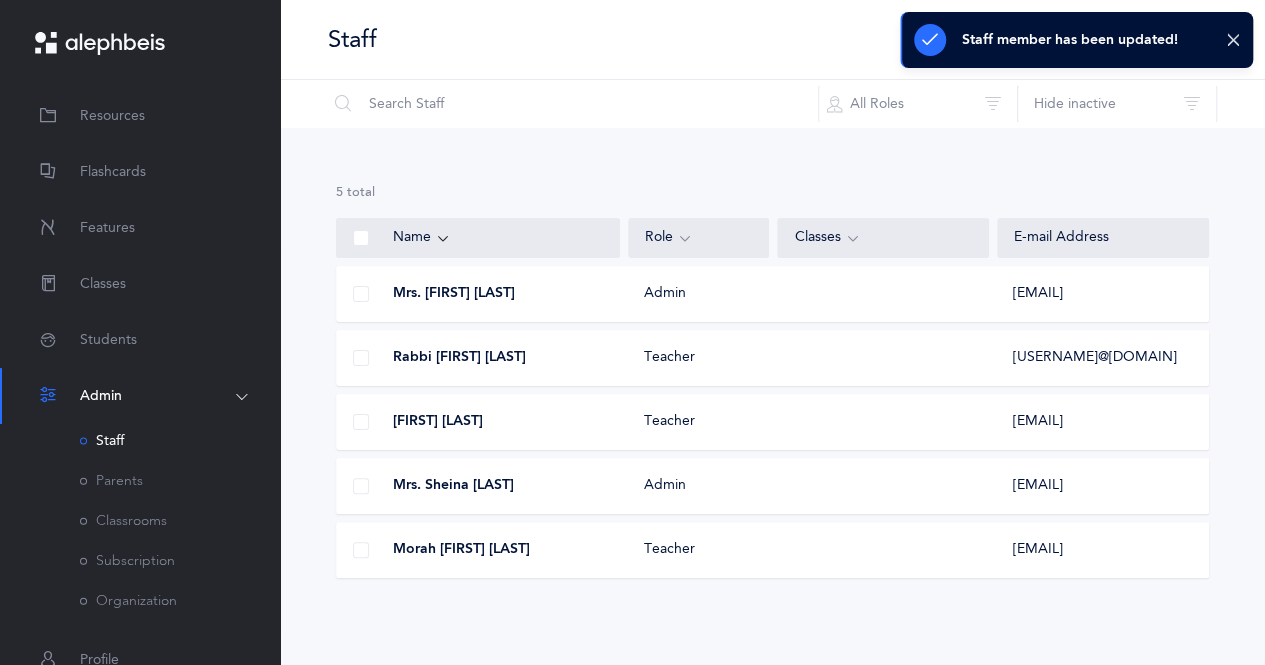 click on "Mrs. [FIRST] [LAST]" at bounding box center (454, 294) 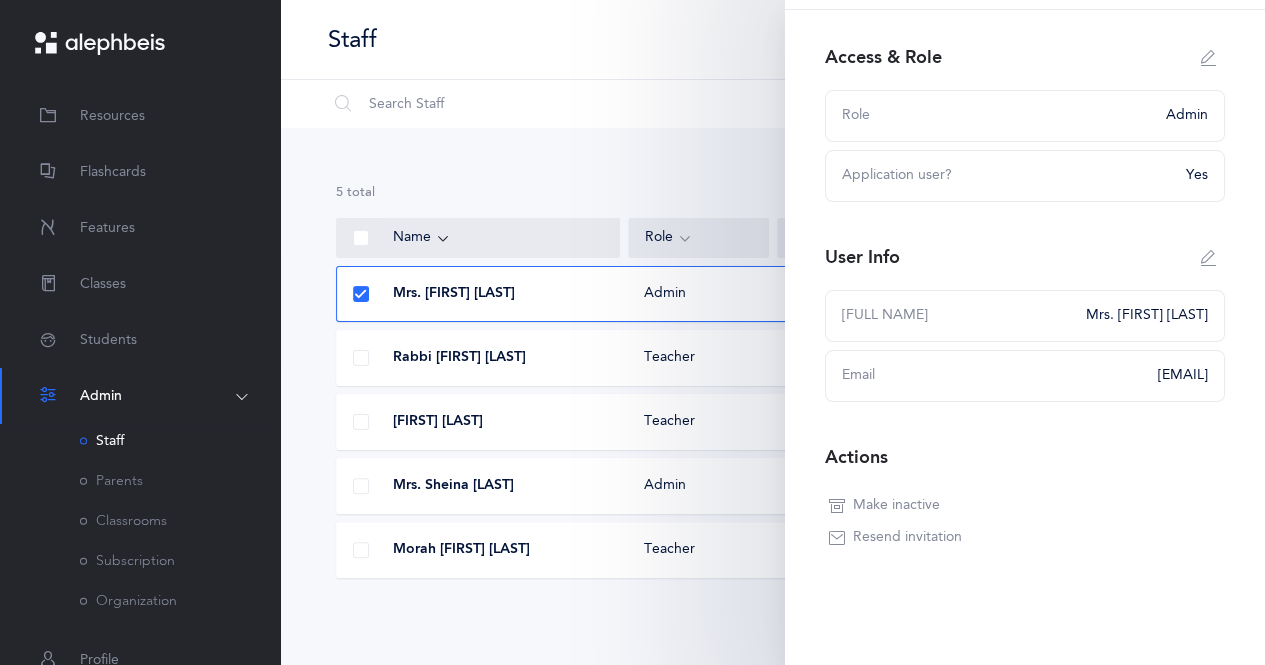 scroll, scrollTop: 68, scrollLeft: 0, axis: vertical 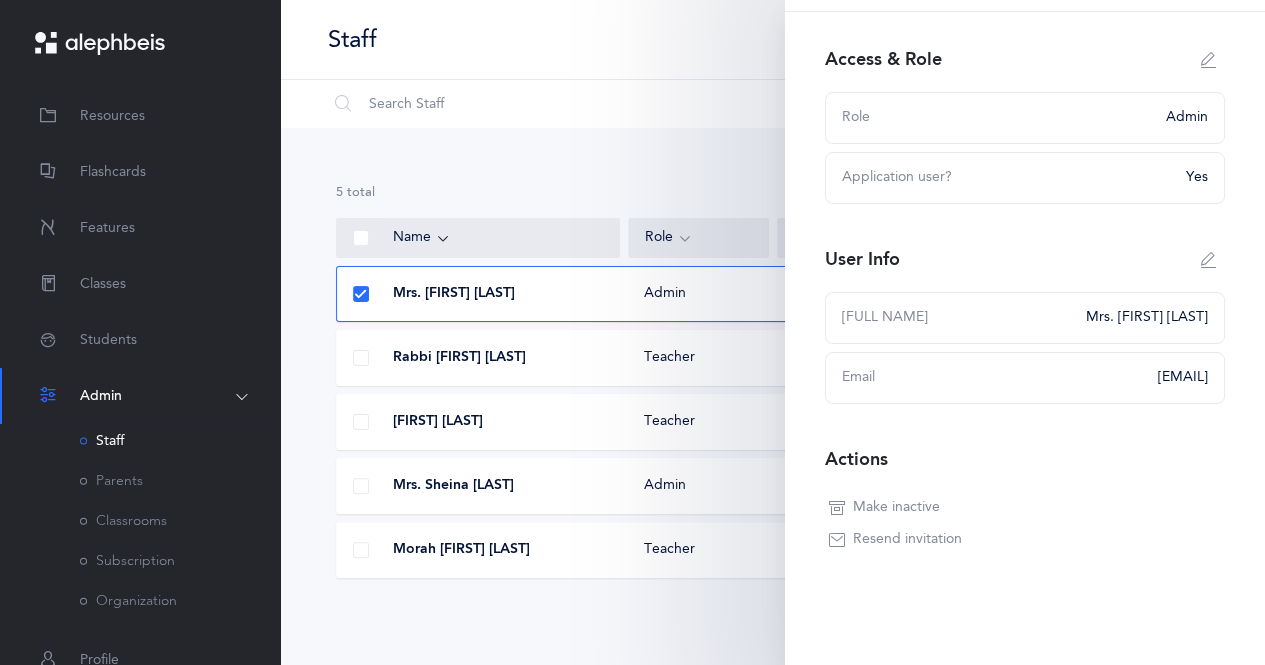 click on "Resend invitation" at bounding box center (907, 540) 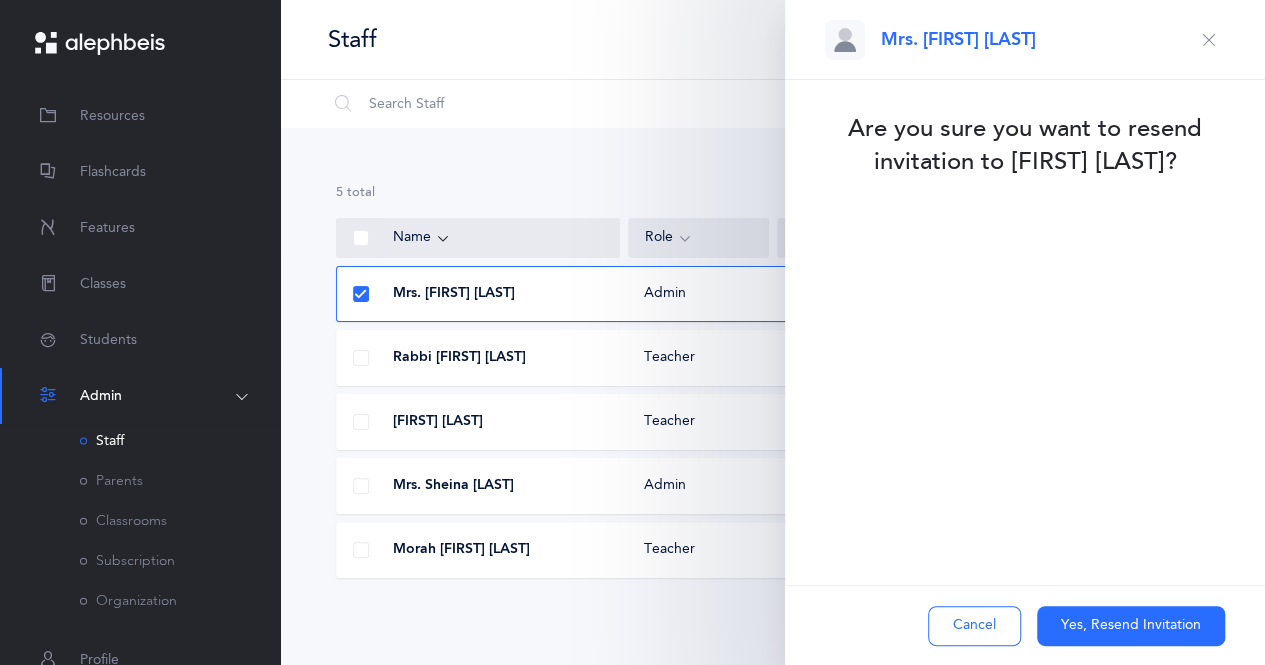click on "Yes, Resend Invitation" at bounding box center (1131, 626) 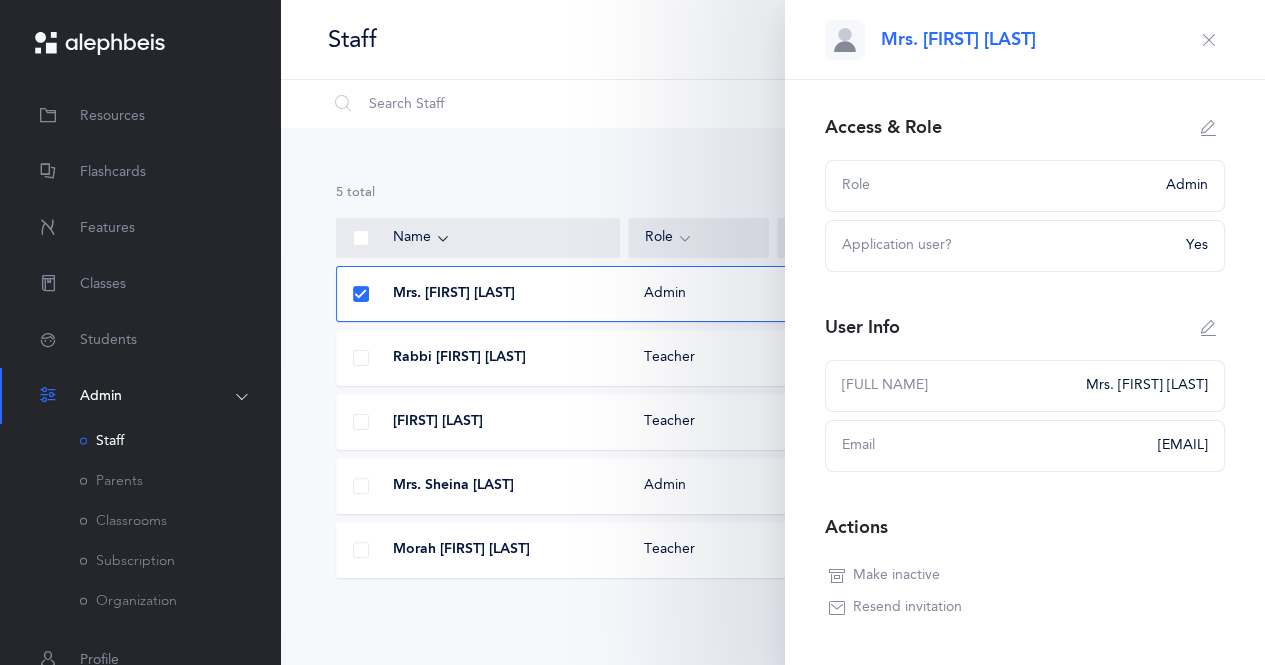 click at bounding box center (1209, 40) 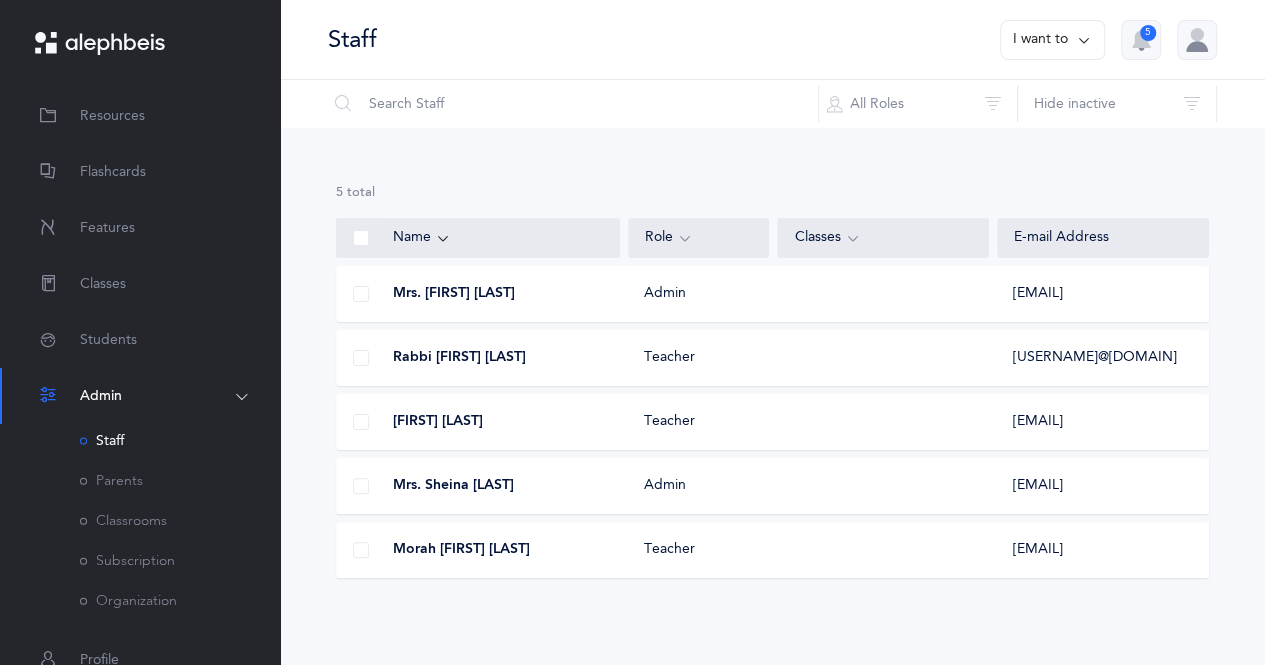 click on "Rabbi [FIRST] [LAST]" at bounding box center [459, 358] 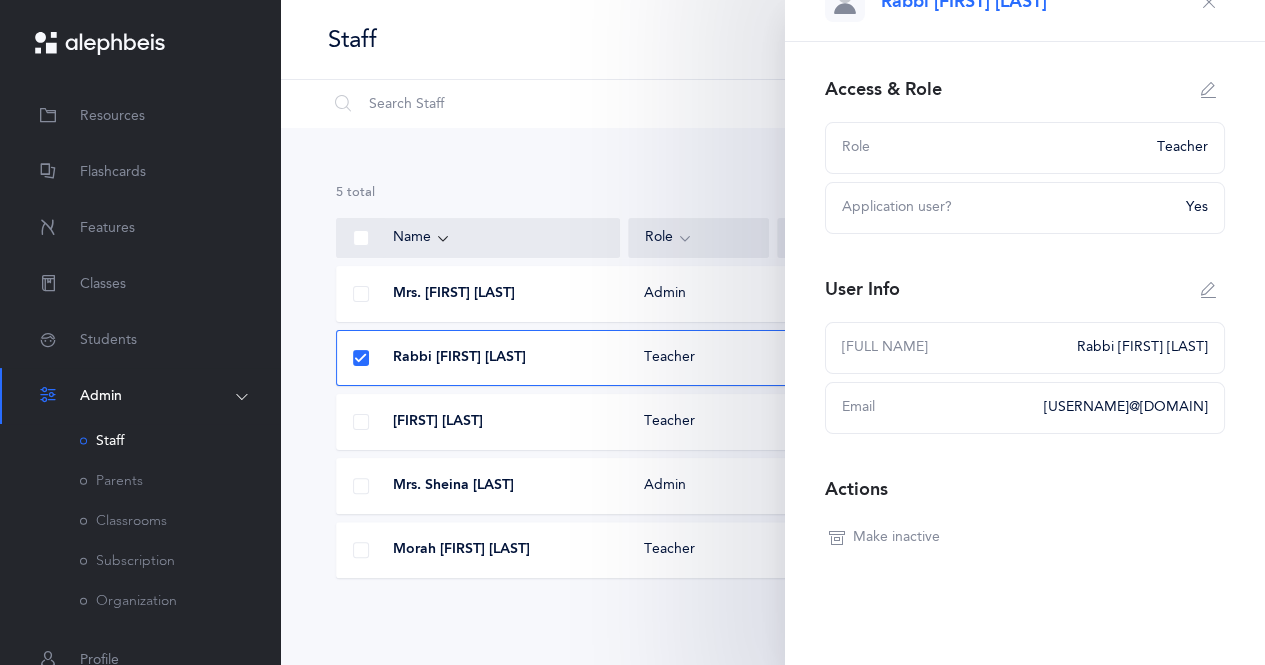 scroll, scrollTop: 36, scrollLeft: 0, axis: vertical 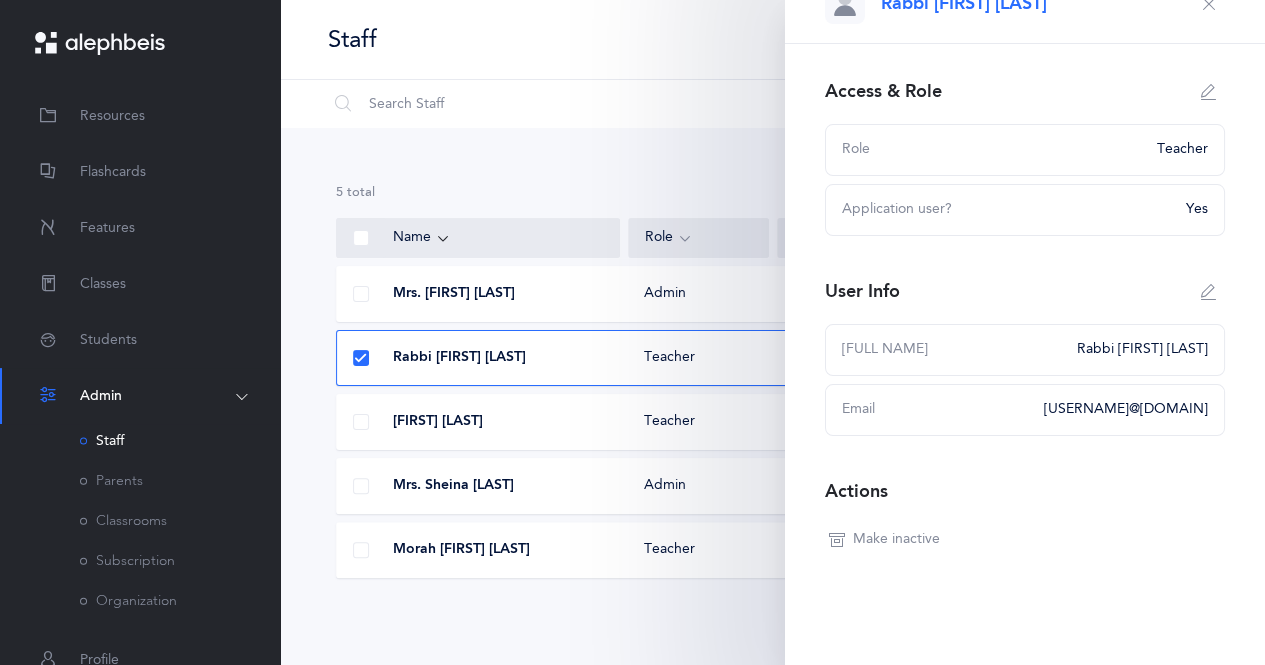 click on "Application user?" at bounding box center [1008, 210] 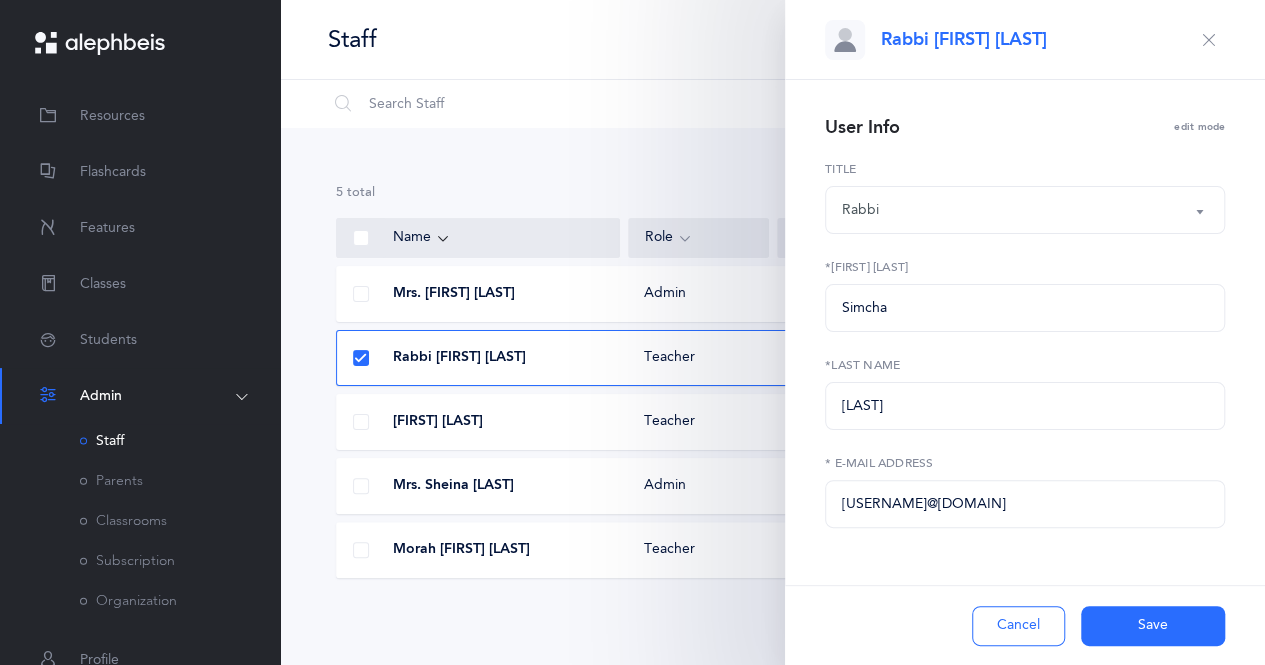 scroll, scrollTop: 0, scrollLeft: 0, axis: both 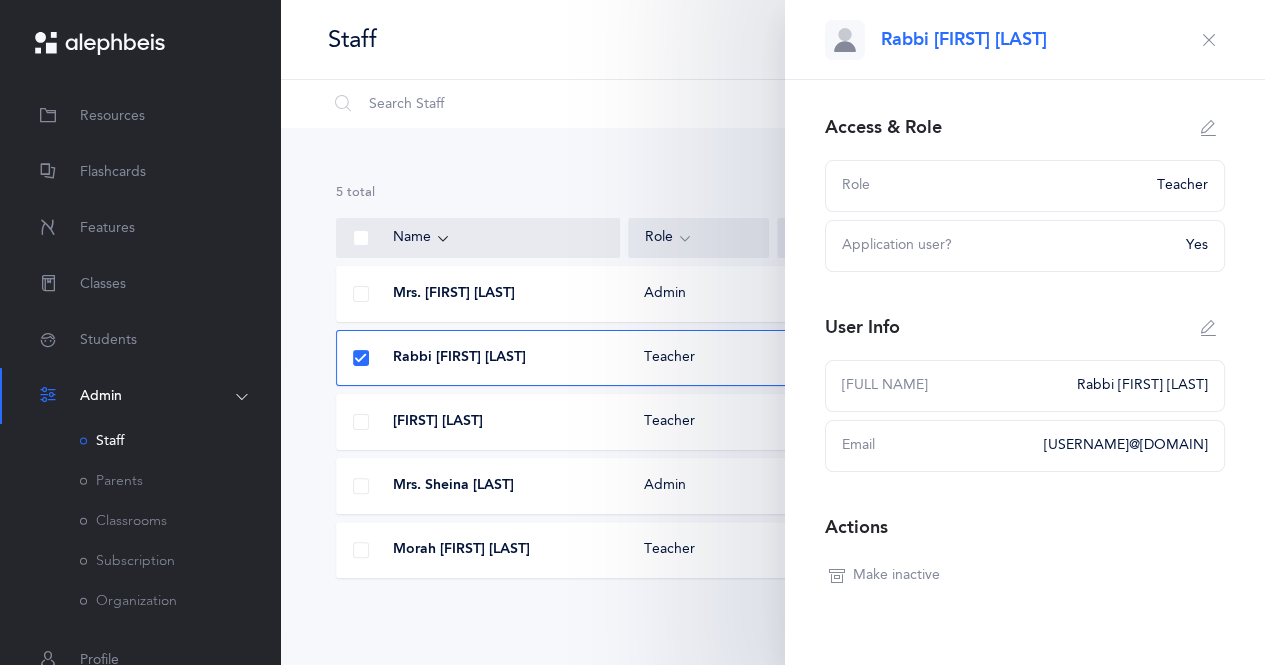 click on "Mrs. [FIRST] [LAST]
Admin
[EMAIL]
Rabbi [FIRST] [LAST]
Teacher
[EMAIL]
Morah [FIRST] [LAST]
Teacher
[EMAIL]
Mrs. [FIRST] [LAST]
Admin
[EMAIL]
Teacher" at bounding box center [772, 397] 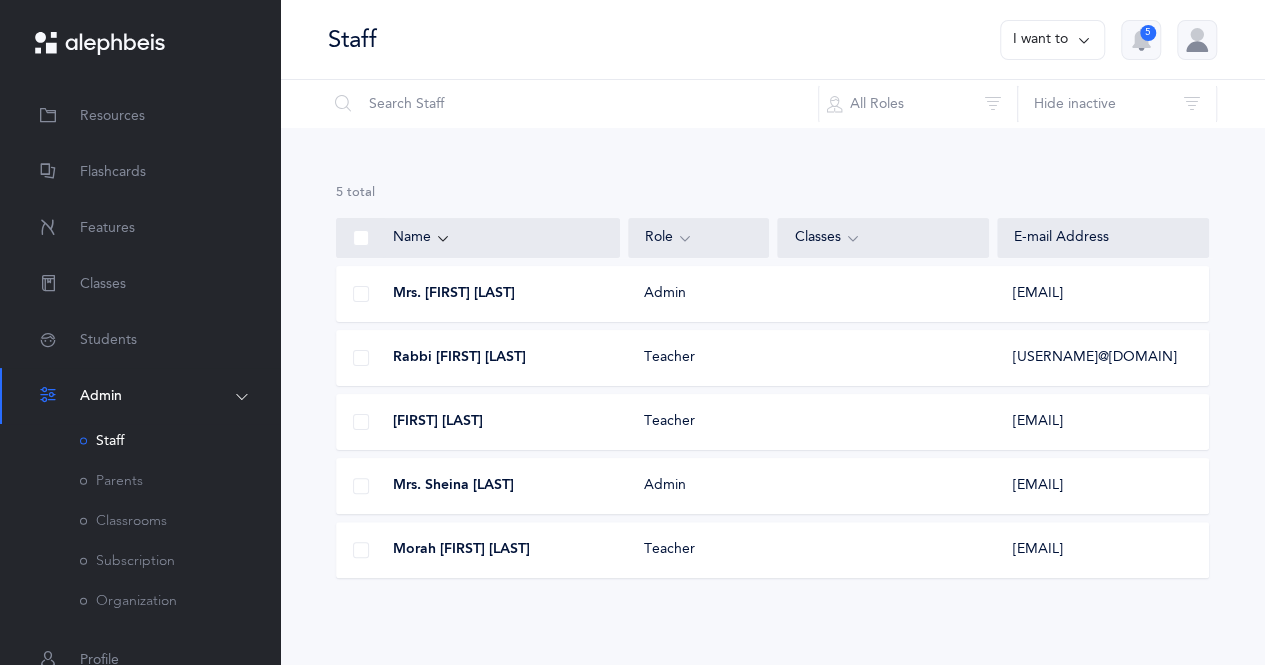 click at bounding box center (361, 422) 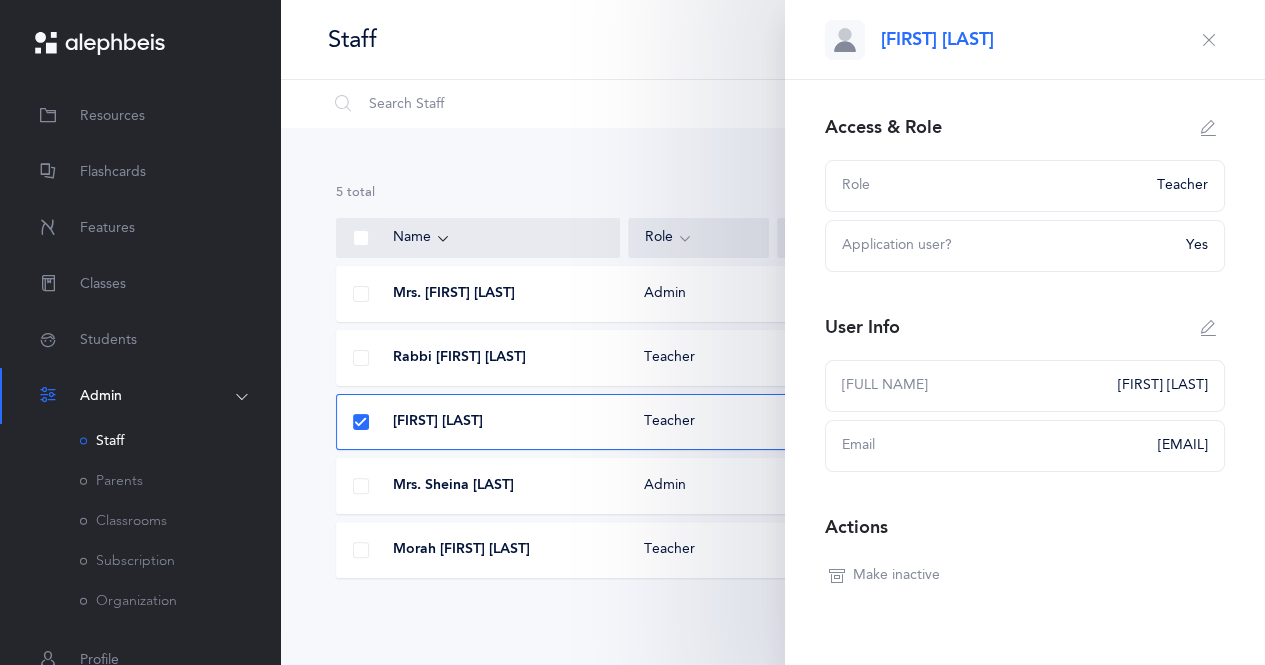 click at bounding box center [361, 550] 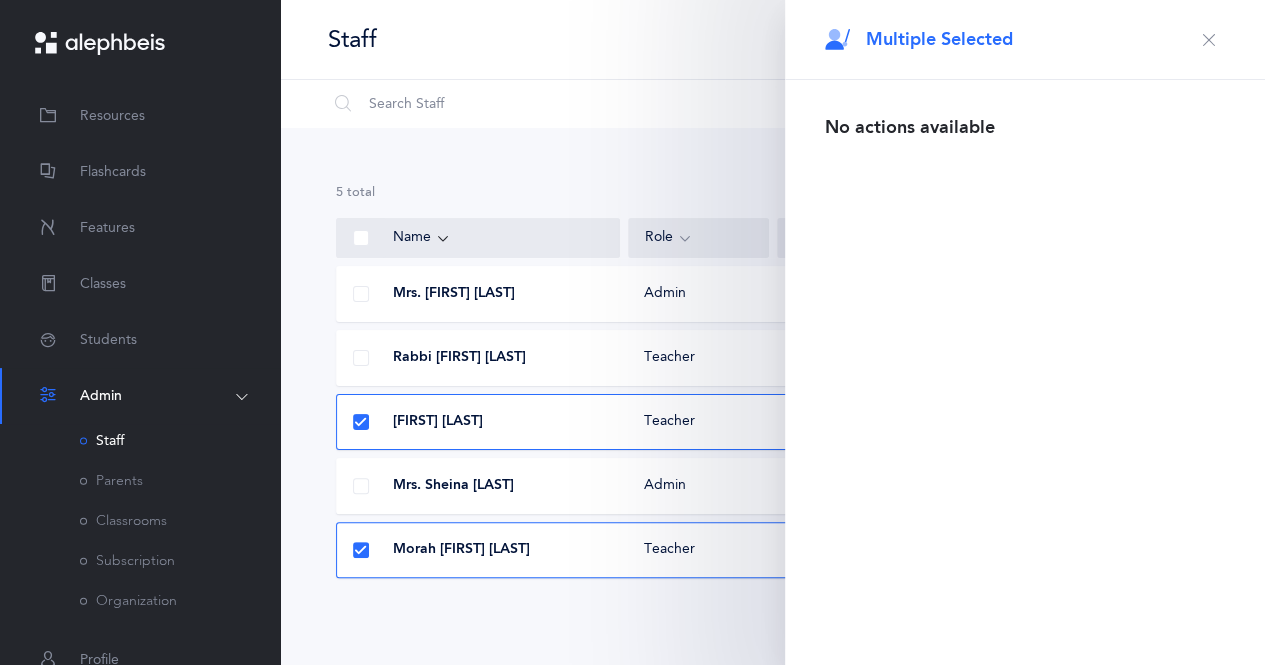click at bounding box center (1209, 40) 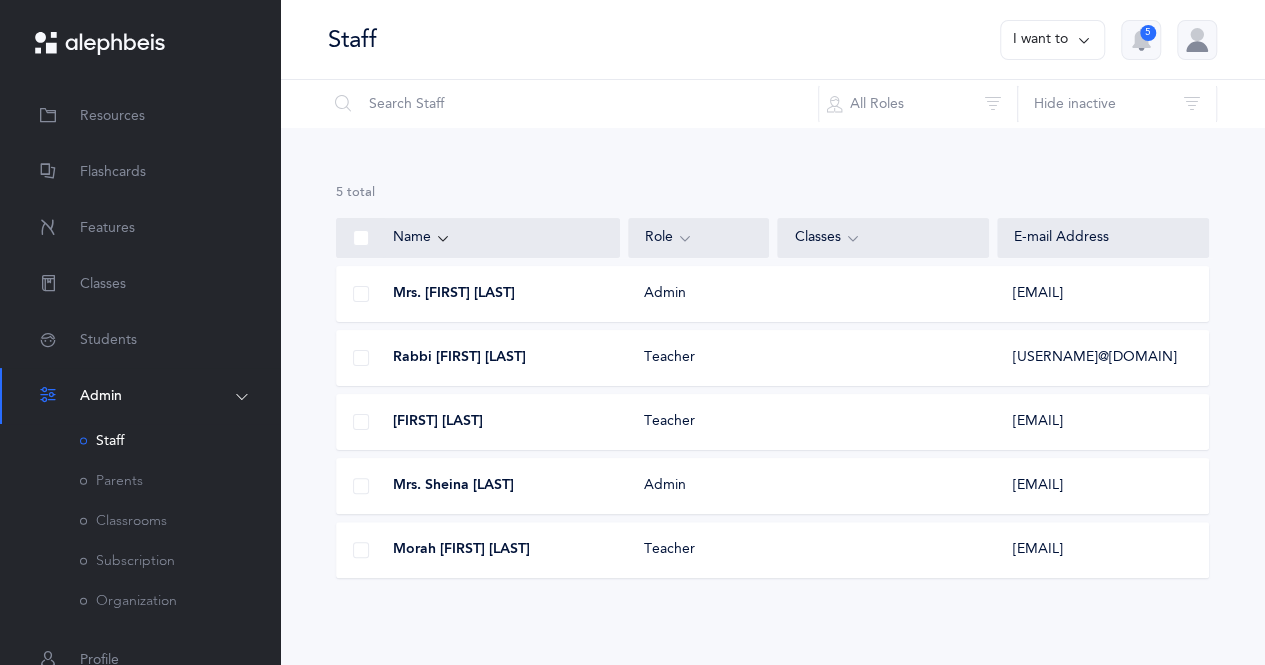 click at bounding box center [361, 550] 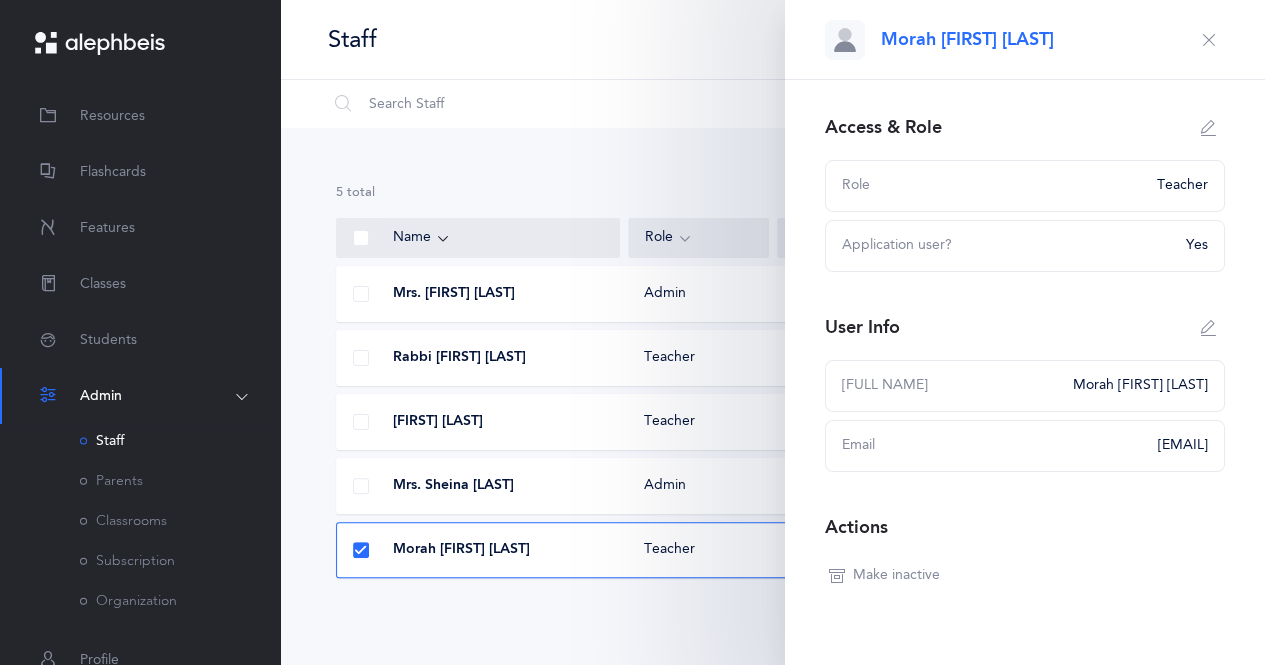 click at bounding box center (361, 422) 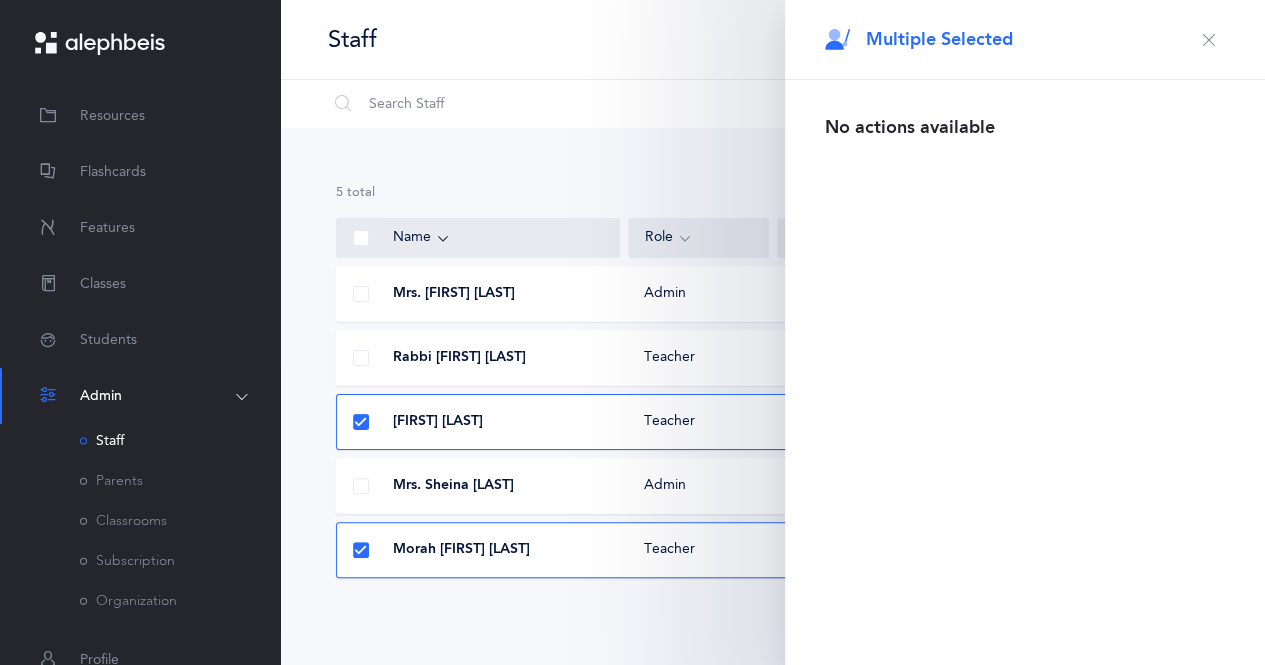 click at bounding box center [1209, 40] 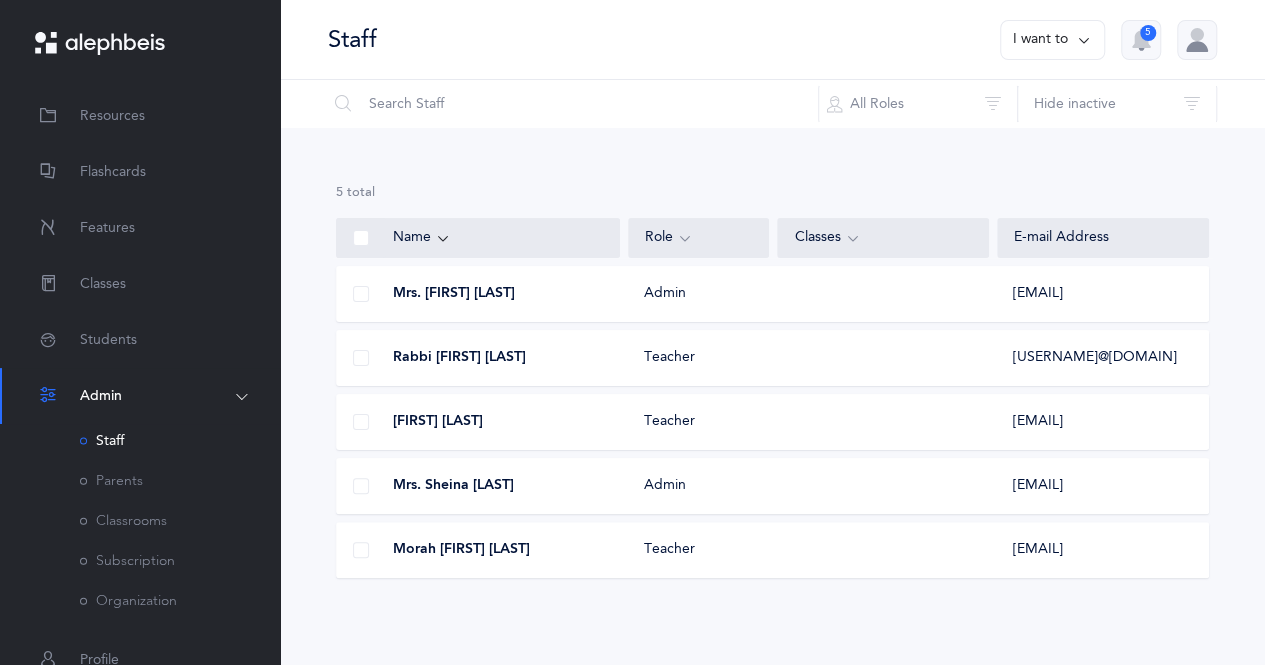 click at bounding box center [361, 422] 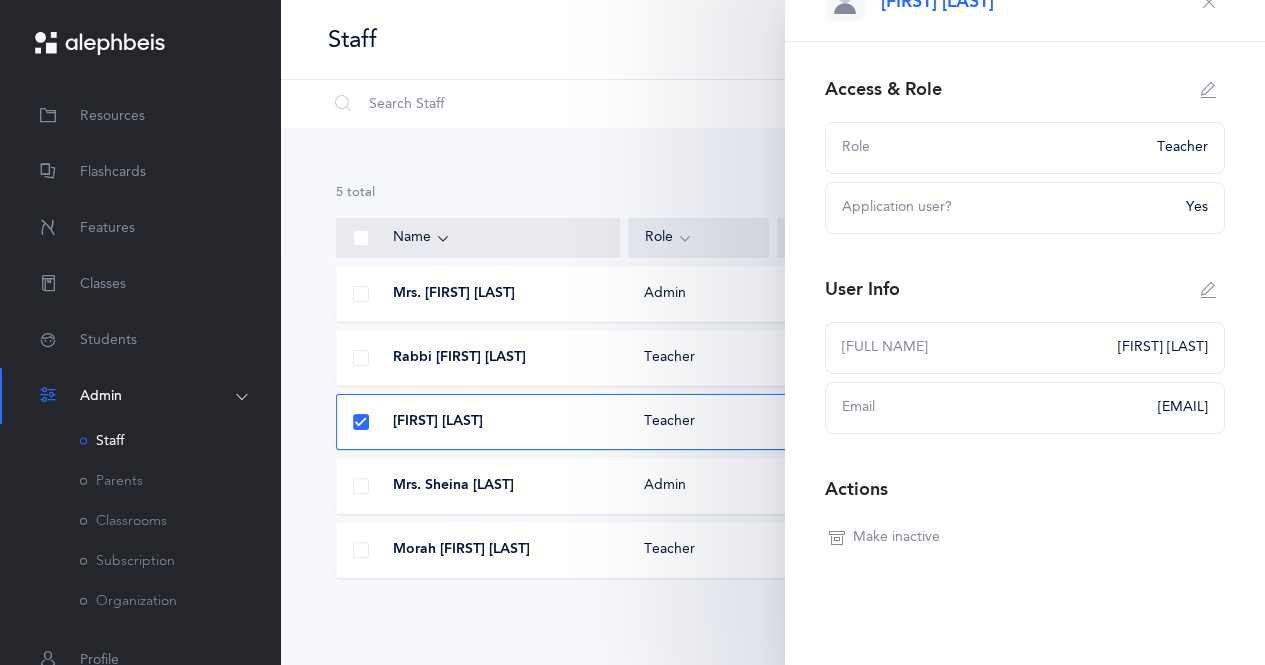 scroll, scrollTop: 36, scrollLeft: 0, axis: vertical 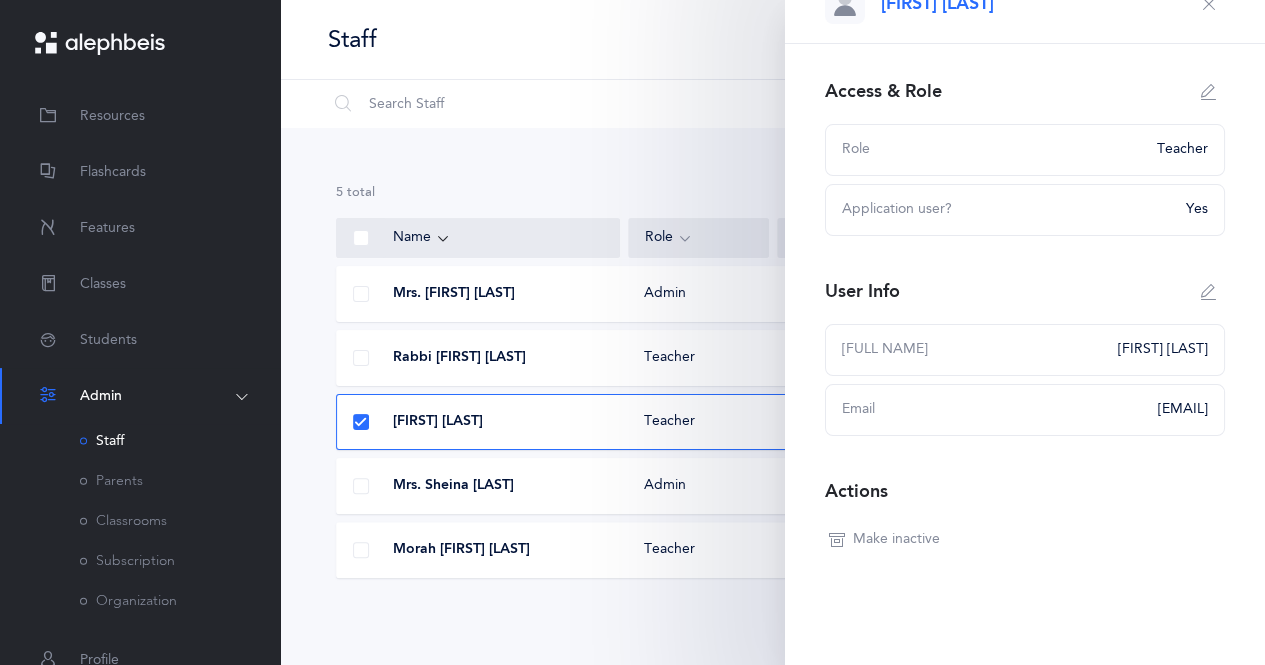 click on "Make inactive" at bounding box center (896, 540) 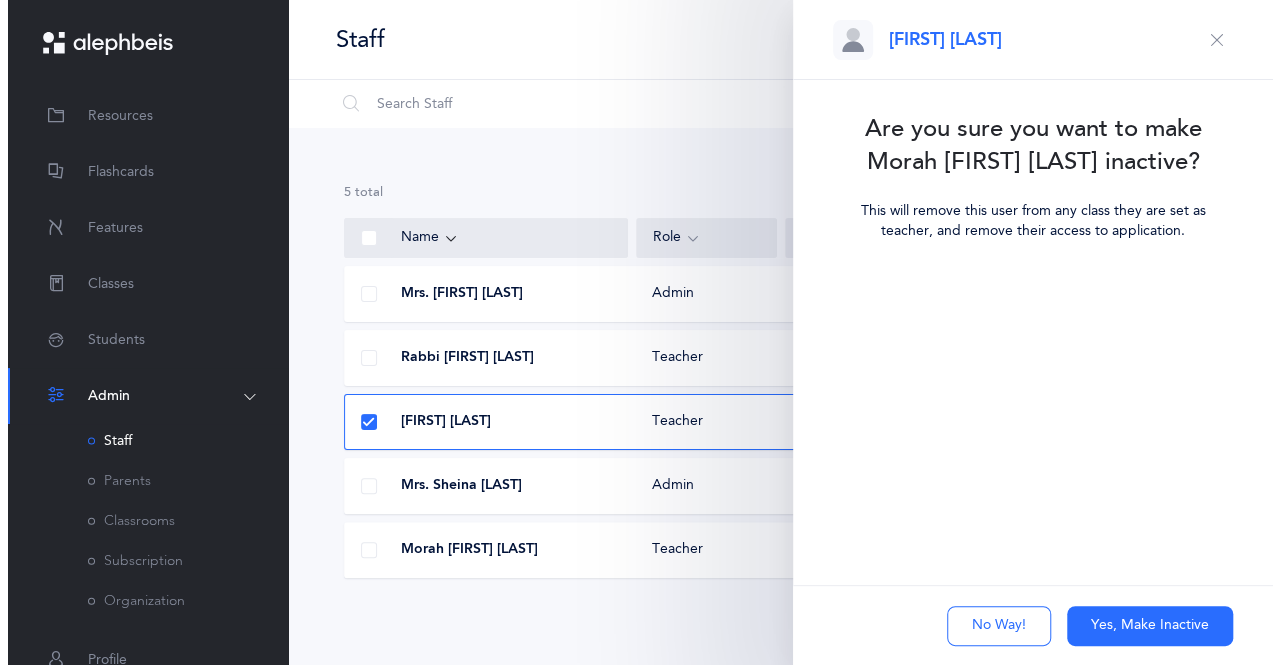 scroll, scrollTop: 0, scrollLeft: 0, axis: both 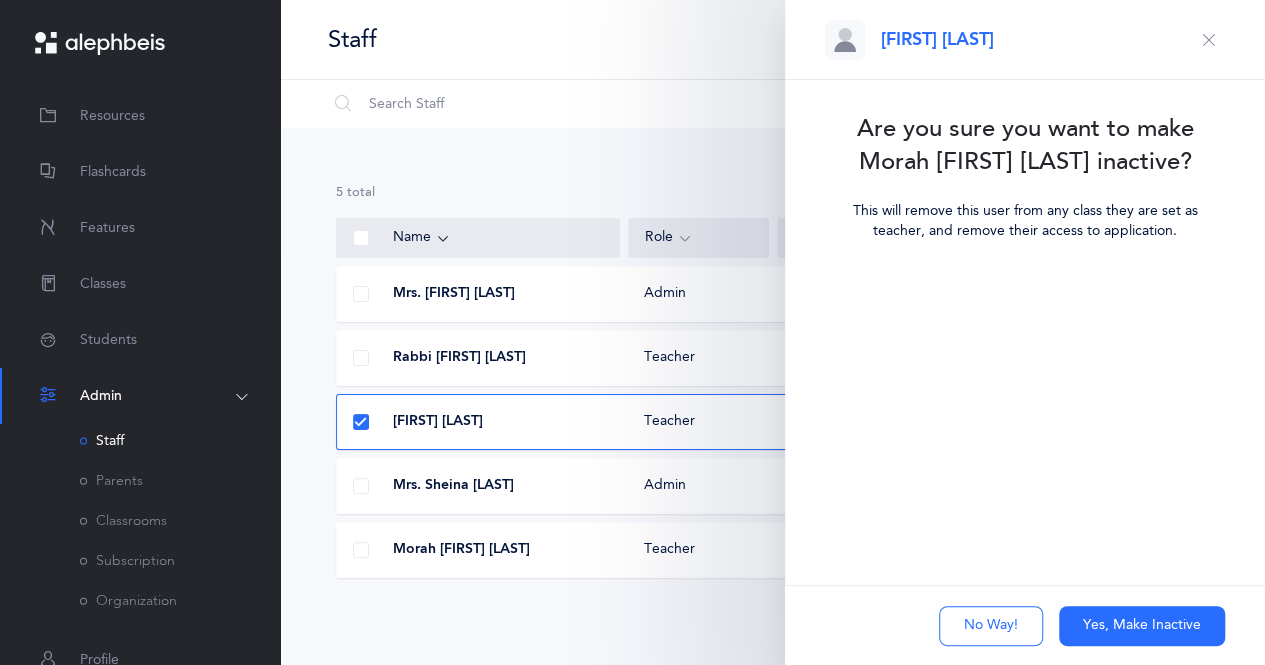 click on "Yes, Make Inactive" at bounding box center (1142, 626) 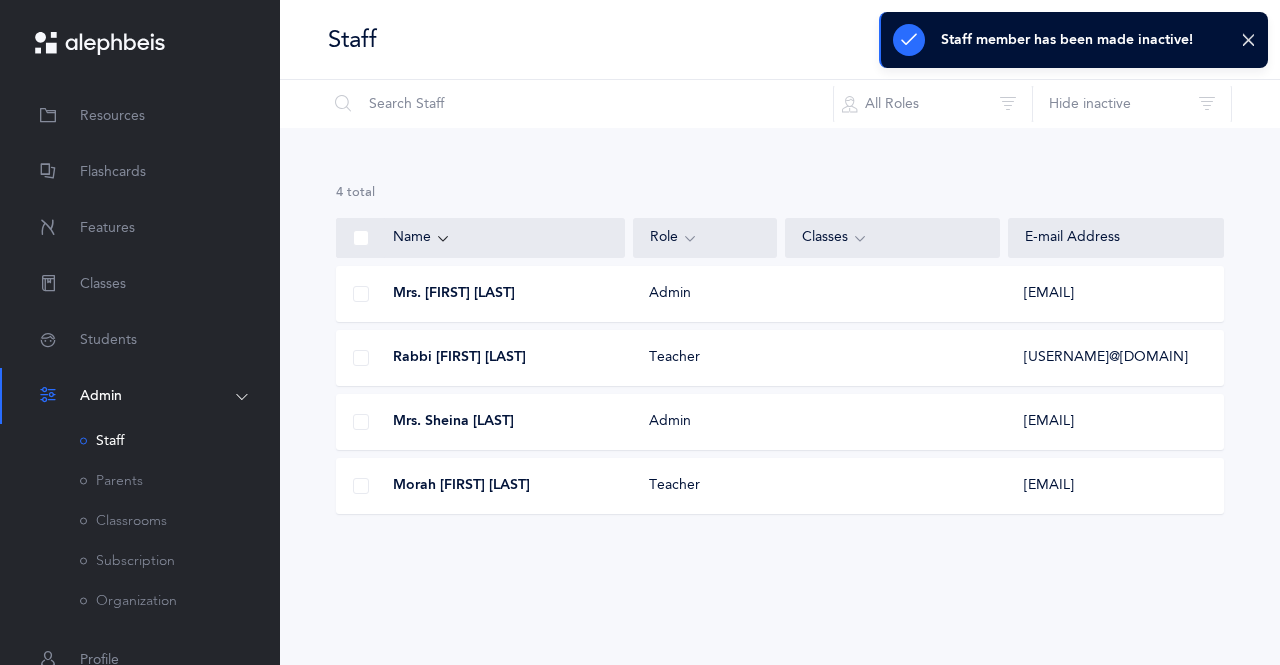 click at bounding box center (361, 486) 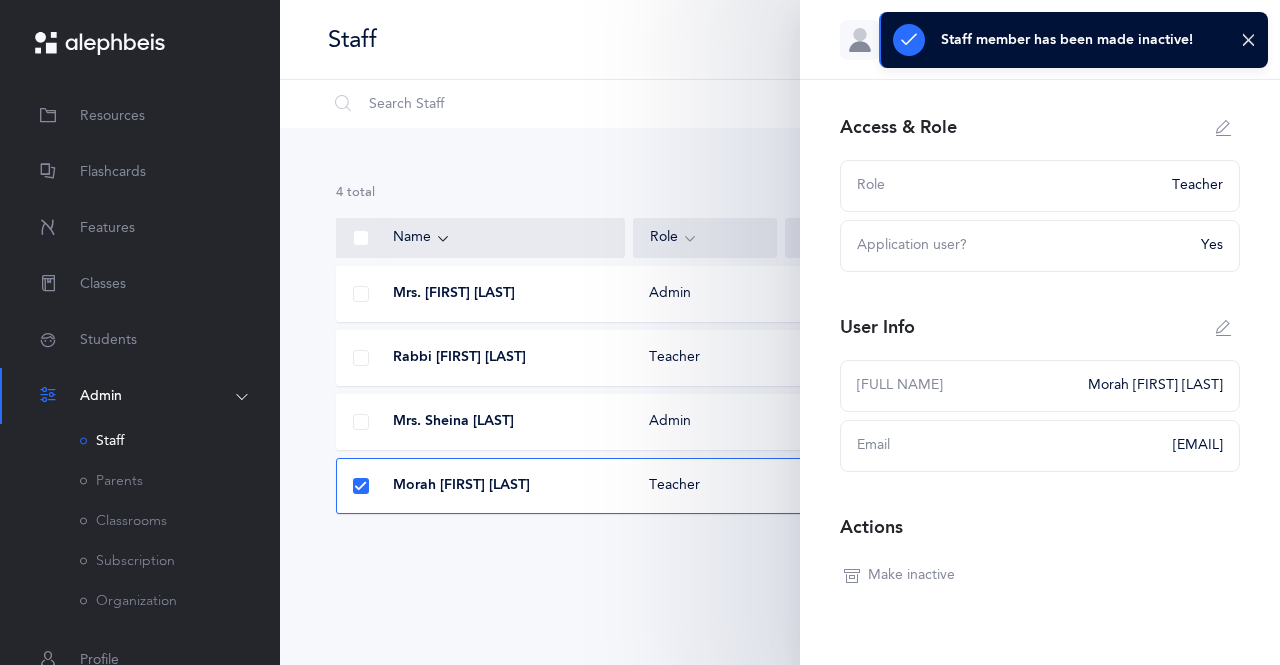 click on "Make inactive" at bounding box center [911, 576] 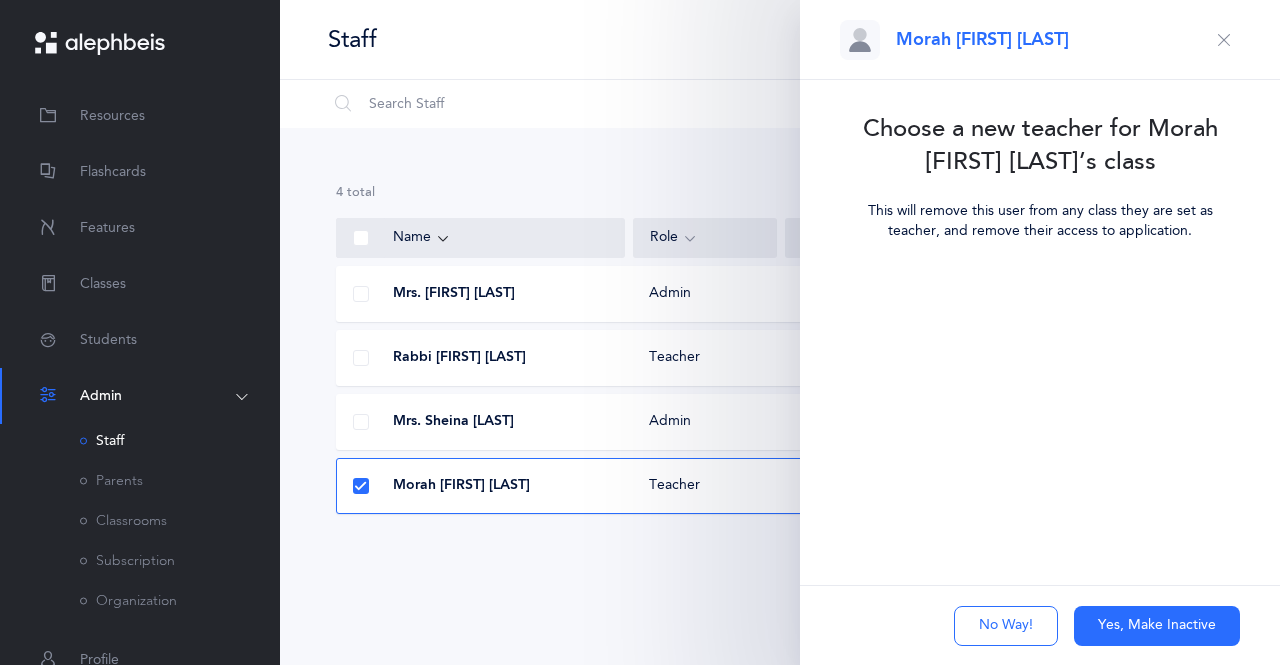 click on "Yes, Make Inactive" at bounding box center [1157, 626] 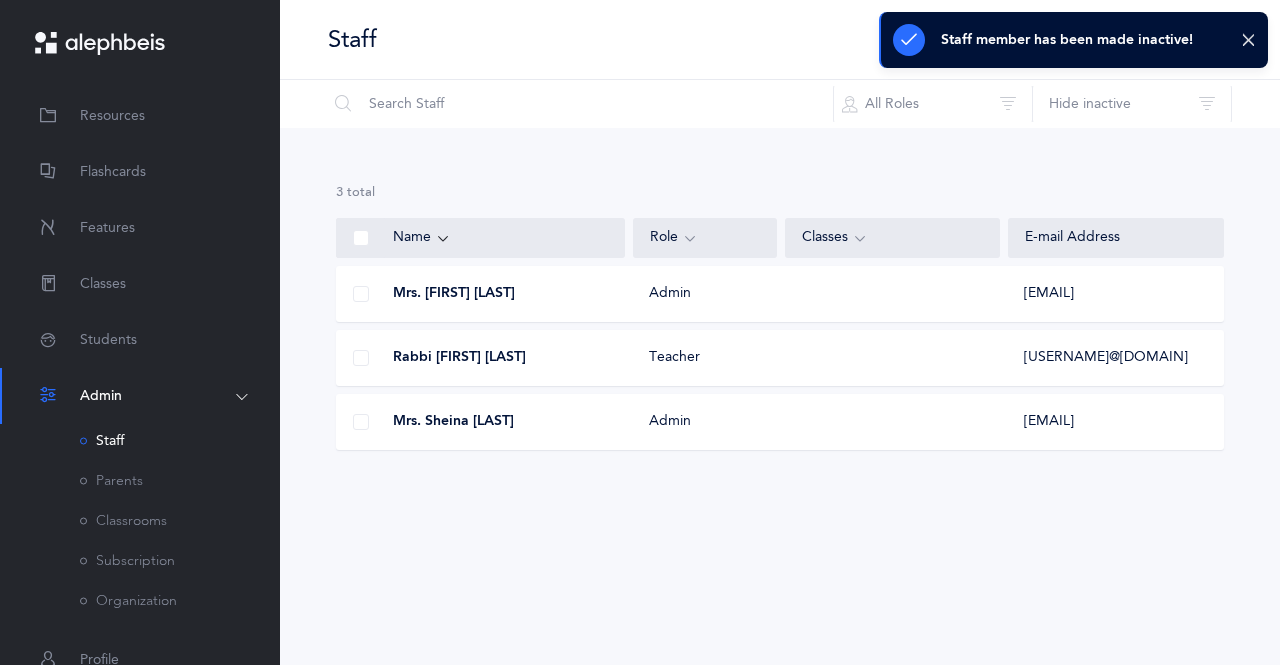 click on "Rabbi [FIRST] [LAST]
Teacher
[EMAIL]" at bounding box center [780, 358] 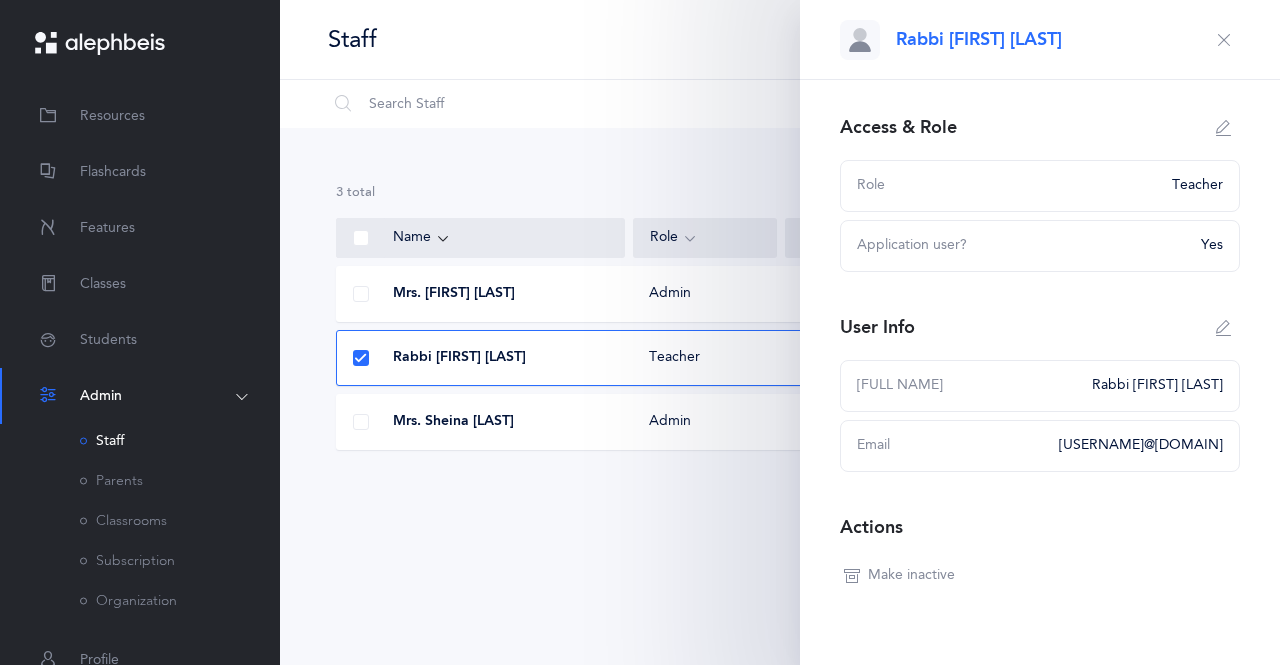 click at bounding box center [1224, 328] 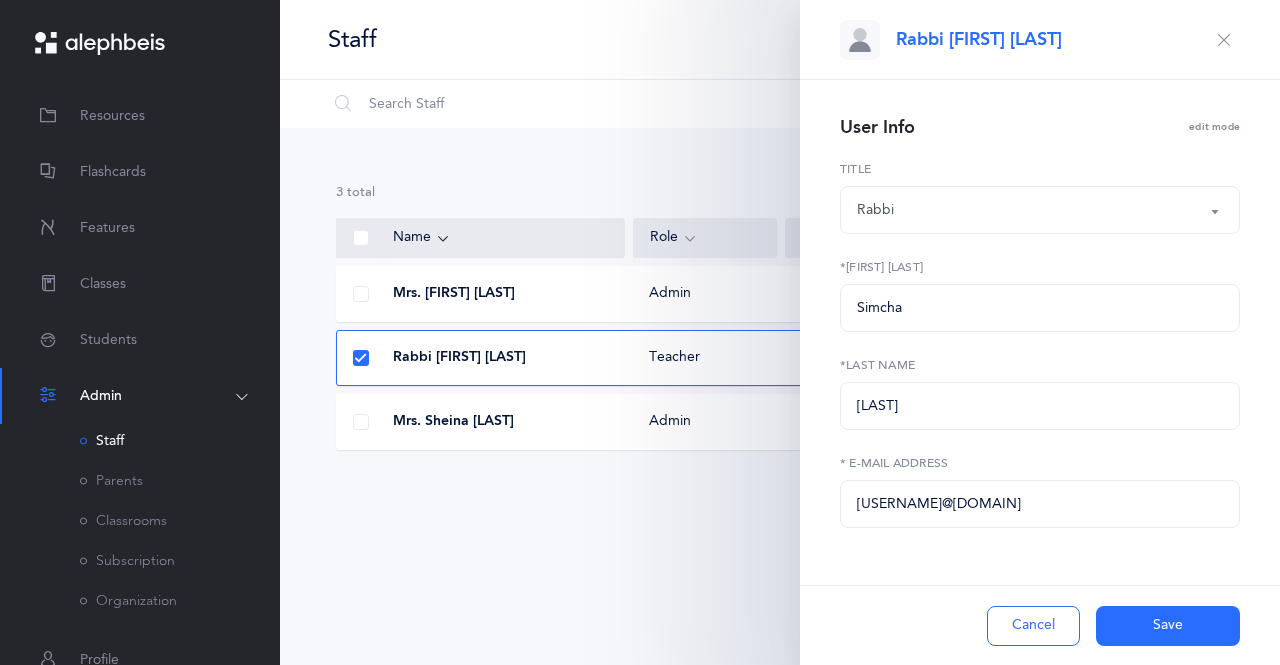click on "Save" at bounding box center [1168, 626] 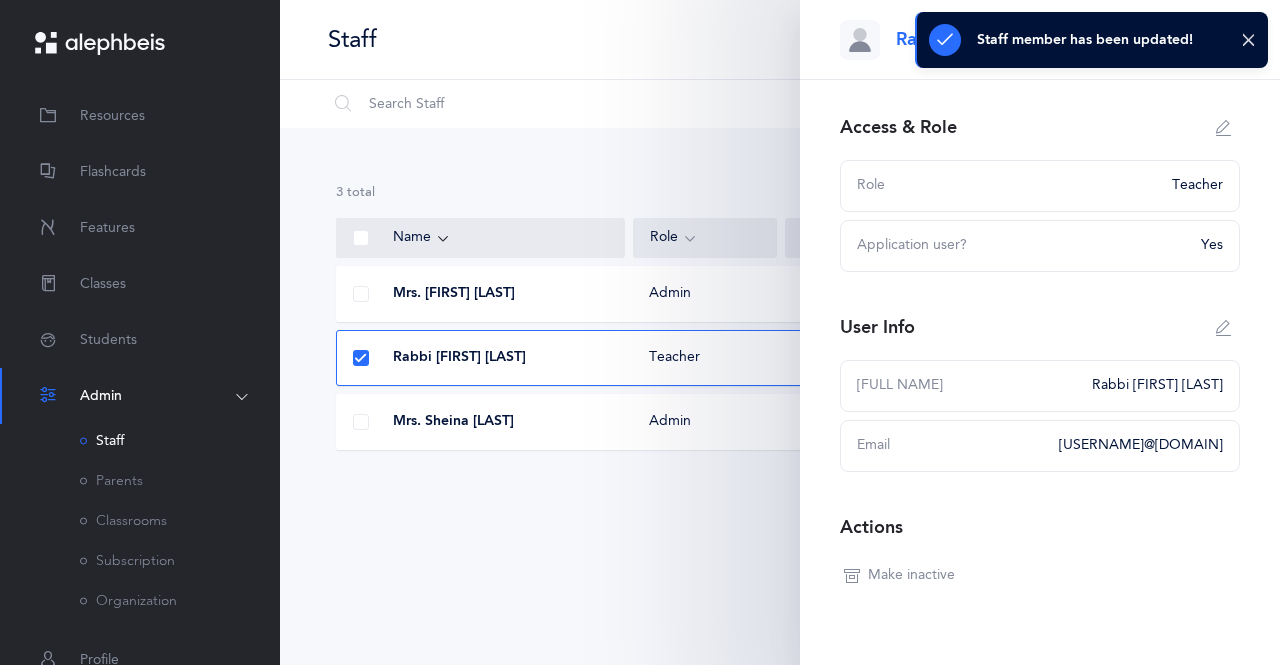 click on "Access & Role         Role   Teacher     Application user?   Yes   User Info           Full name   Rabbi [FIRST] [LAST]     Email   [EMAIL]   Classes       Actions         Make inactive" at bounding box center [1040, 392] 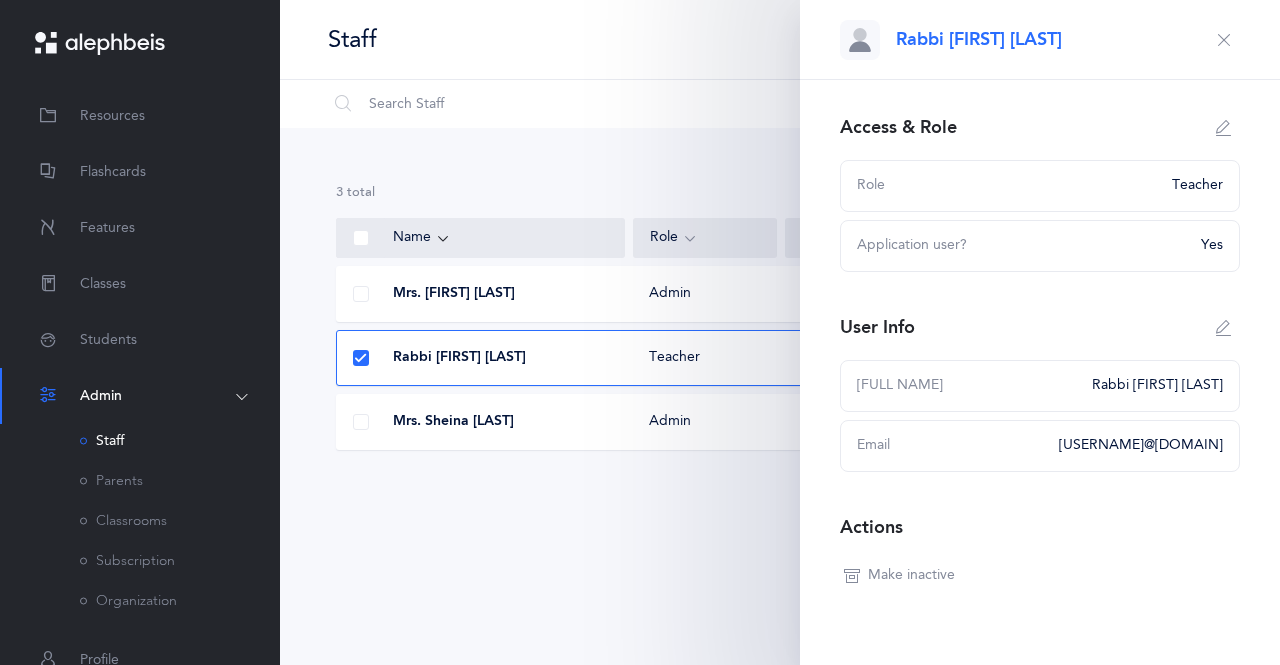 click at bounding box center [1224, 40] 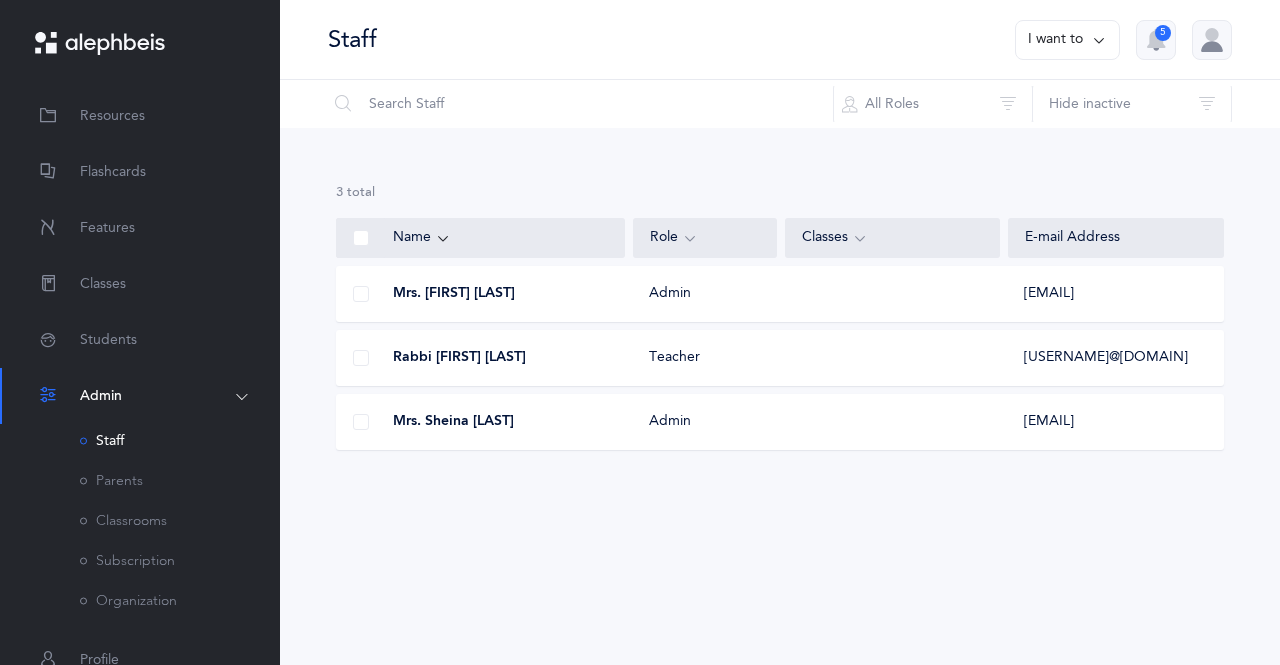 click on "Staff I want to Information Settings Grade Levels [ORGANIZATION_NAME] *[ORGANIZATION_NAME] Division *[ORGANIZATION_NAME] [EMAIL] ▼ [COUNTRY_NAME] +1 [COUNTRY_NAME] +1 [COUNTRY_NAME] +93 [COUNTRY_NAME] +355 [COUNTRY_NAME] +213 [COUNTRY_NAME] +1684 [COUNTRY_NAME] +376 [COUNTRY_NAME] +244 [COUNTRY_NAME] +1264 [COUNTRY_NAME] +1268 [COUNTRY_NAME] +54 [COUNTRY_NAME] +374 [COUNTRY_NAME] +297 [COUNTRY_NAME] +61 [COUNTRY_NAME] +353" at bounding box center (780, 332) 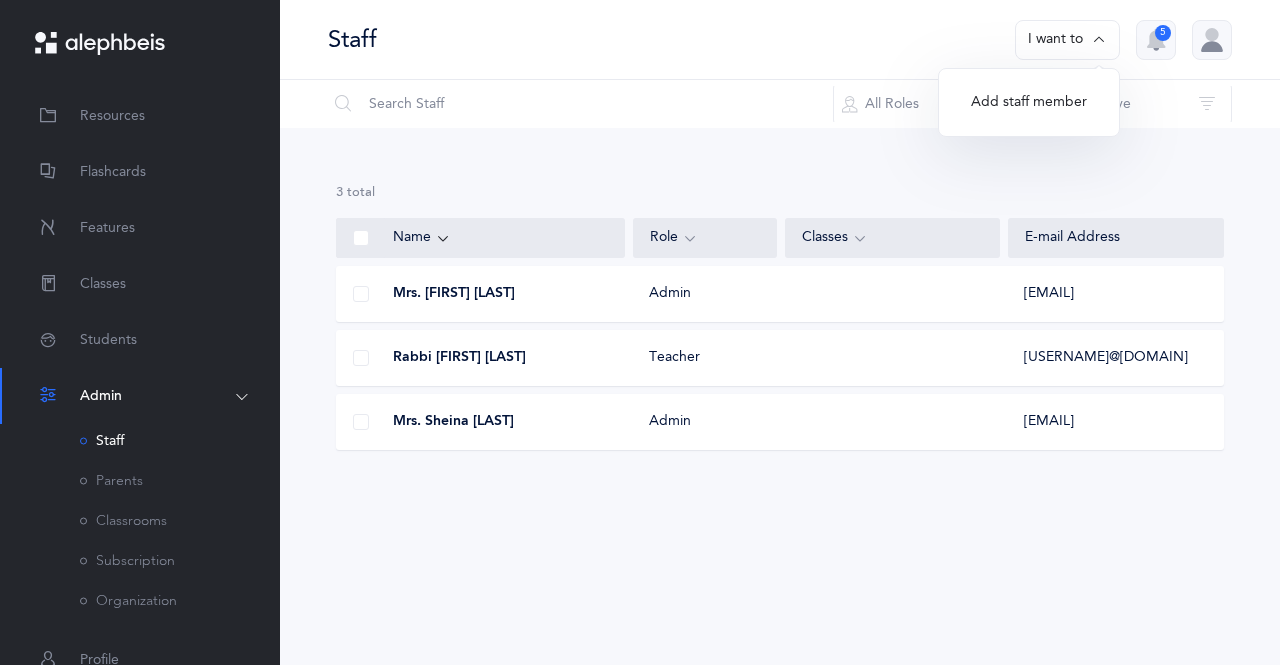 click on "Add staff member" at bounding box center (1029, 103) 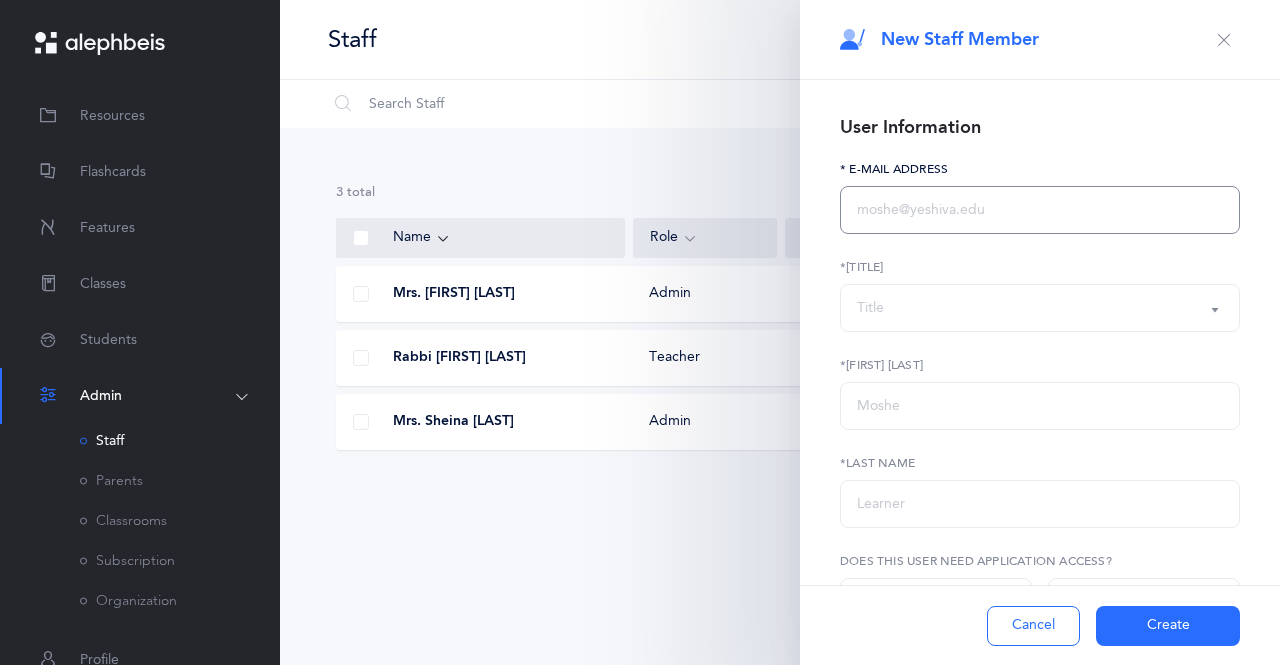 click at bounding box center (1040, 210) 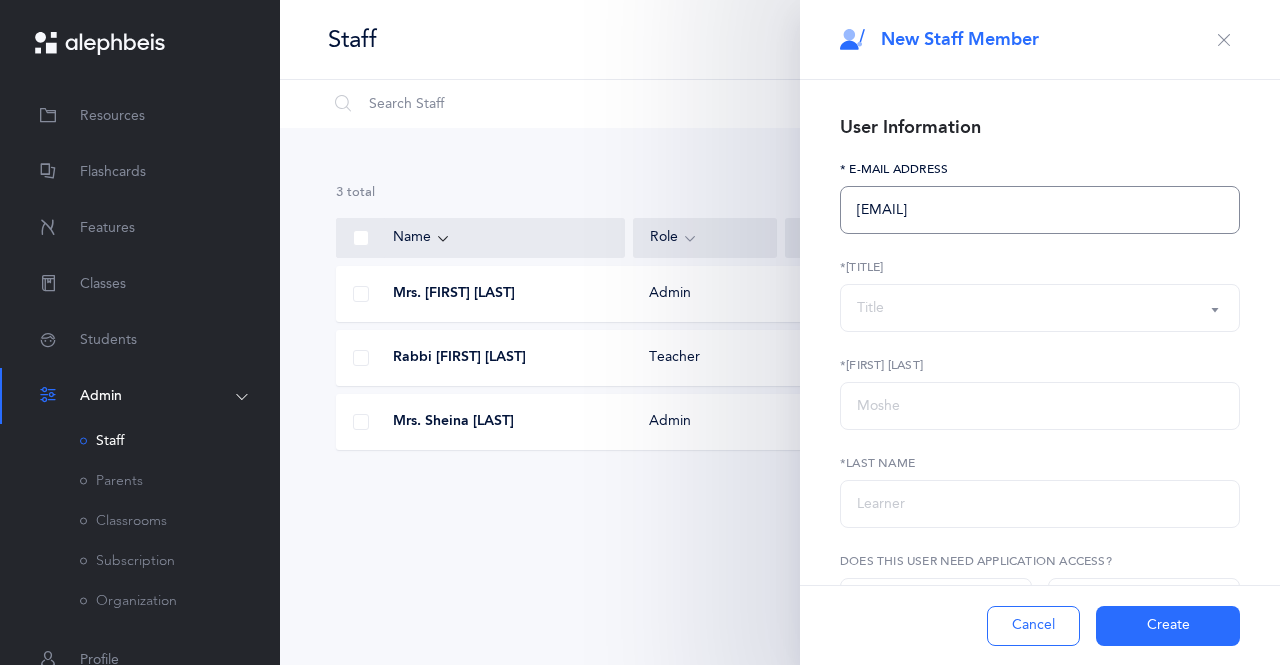 type on "[EMAIL]" 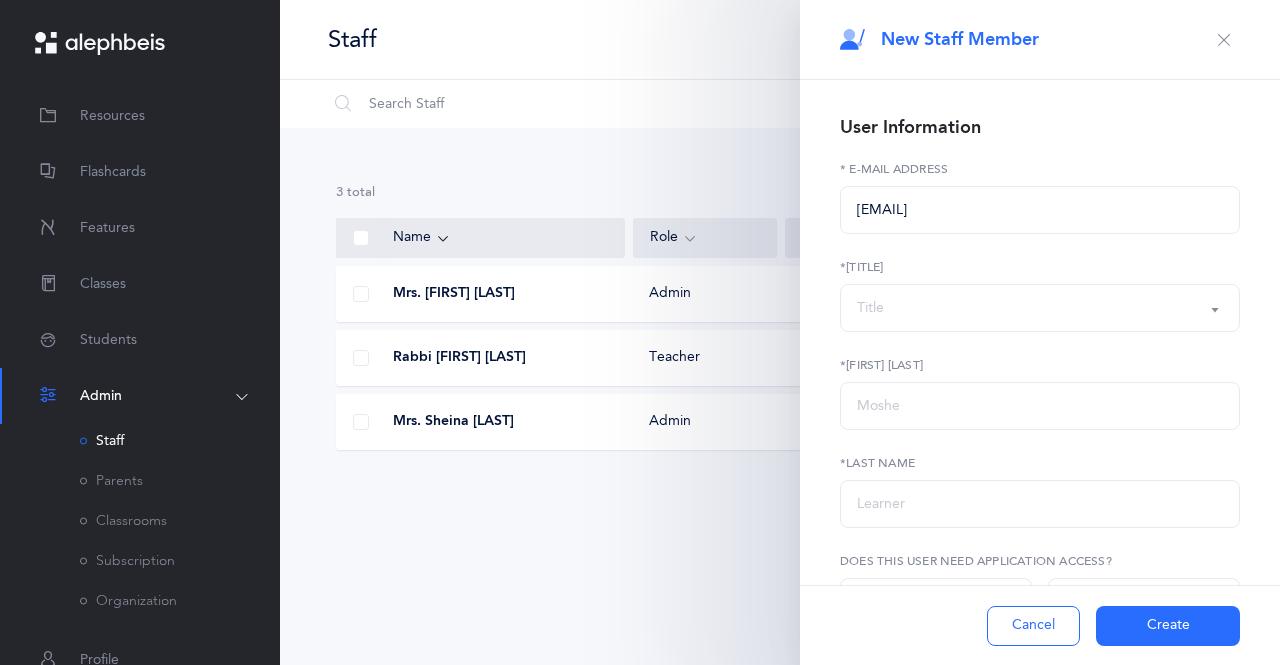 click on "Rabbi
Dr.
Morah
Mr.
Mrs.
Miss
Title
*[TITLE]" at bounding box center (1040, 295) 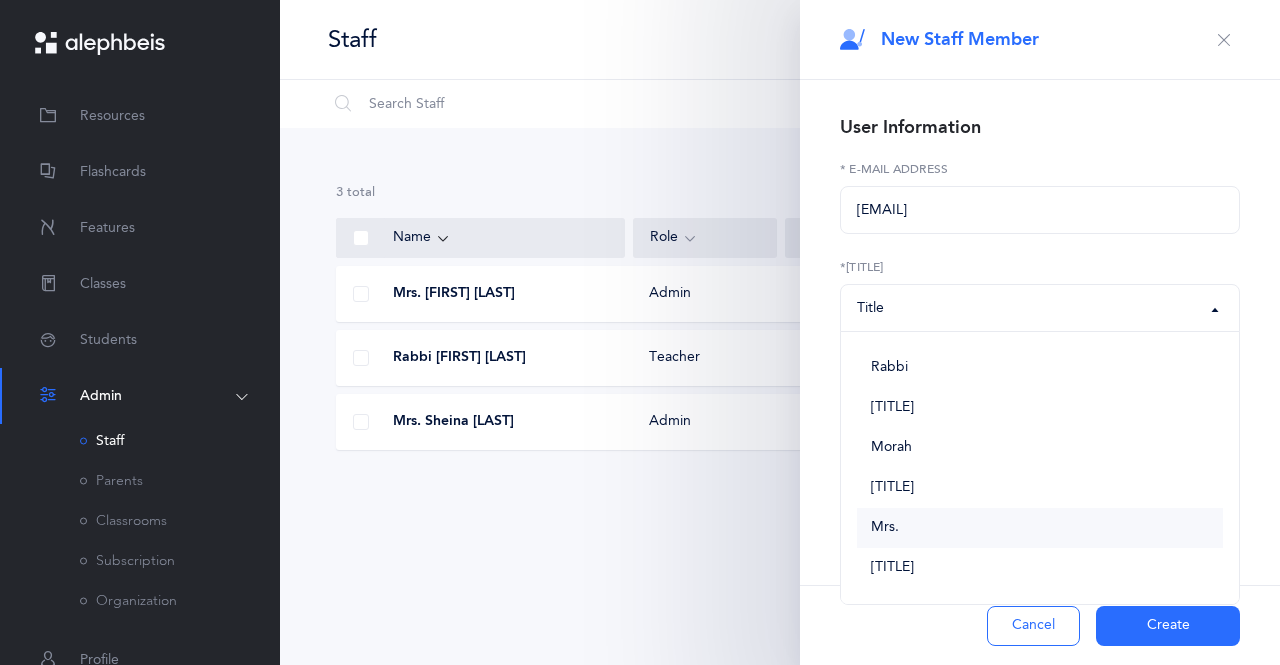 click on "Mrs." at bounding box center [1040, 528] 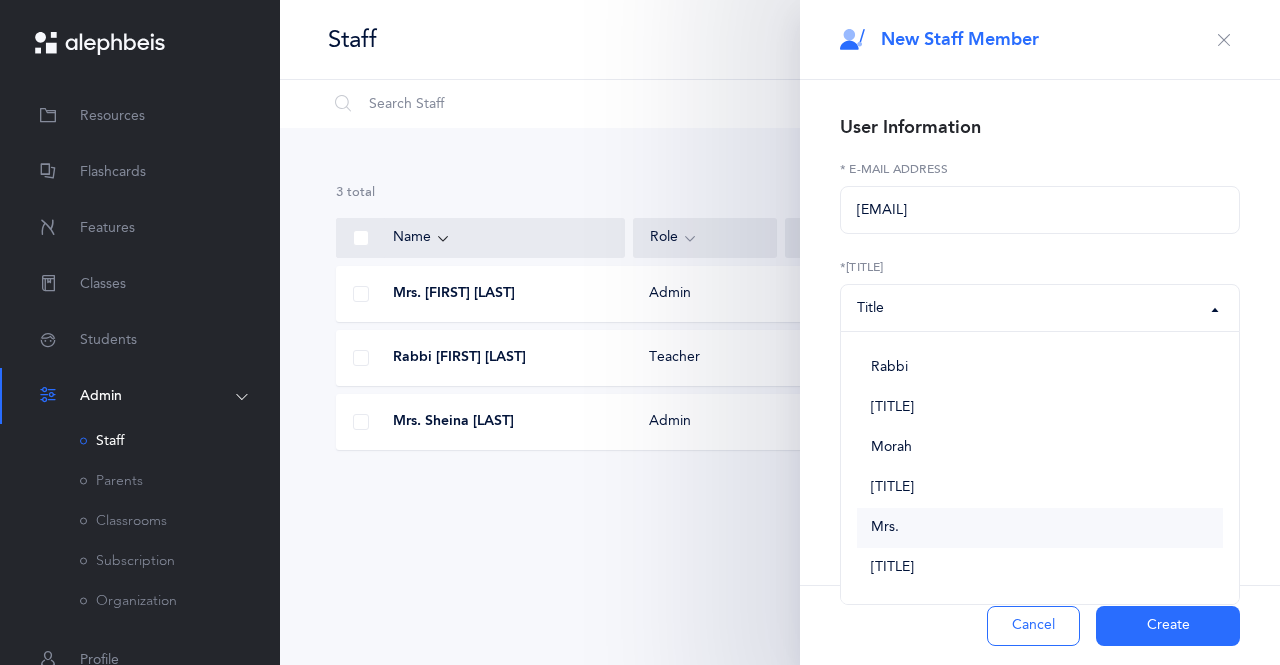 select on "4" 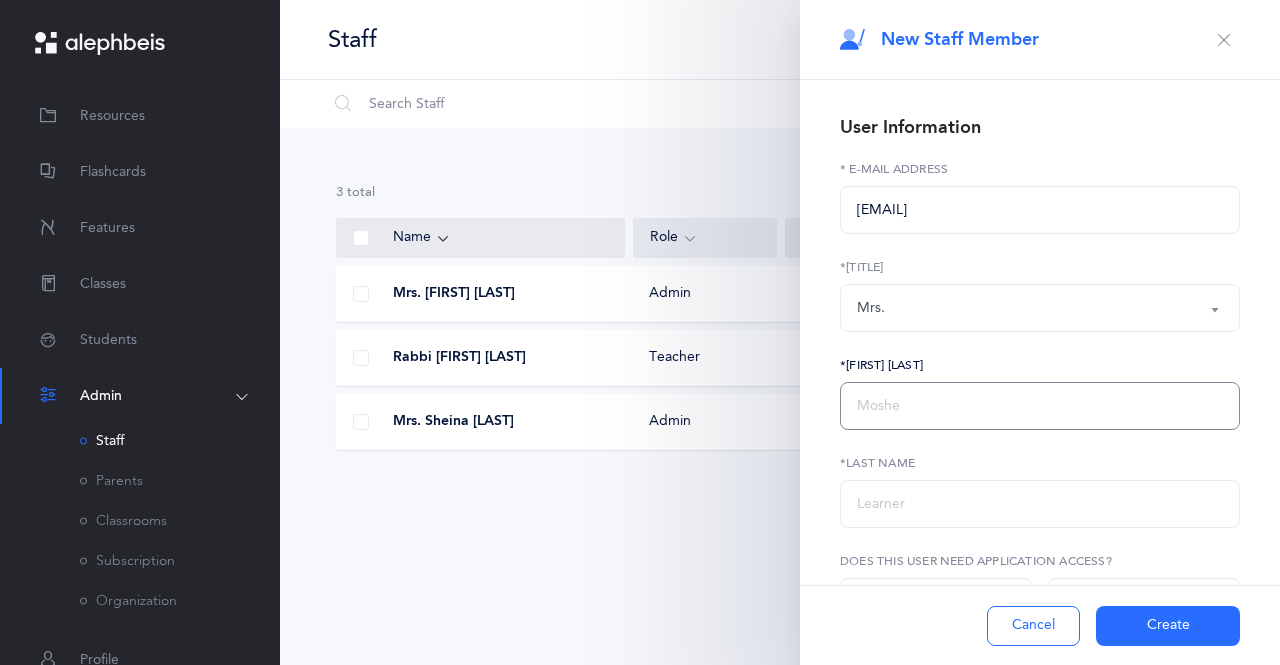 click at bounding box center [1040, 406] 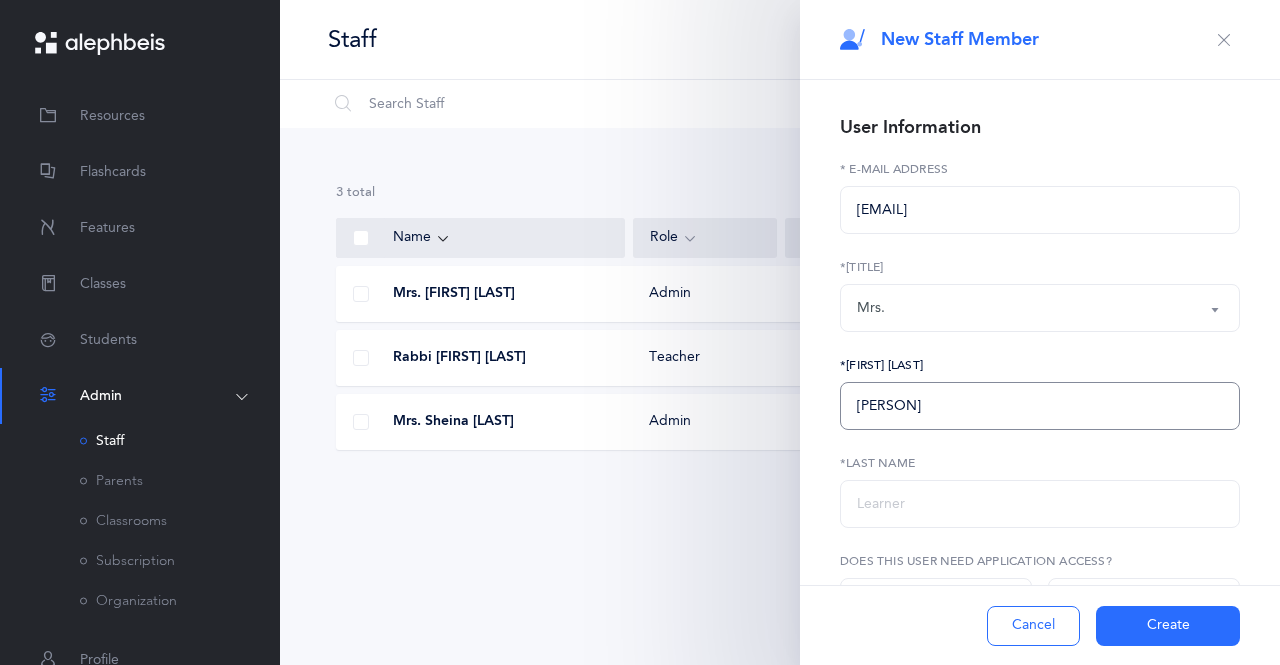 type on "[PERSON]" 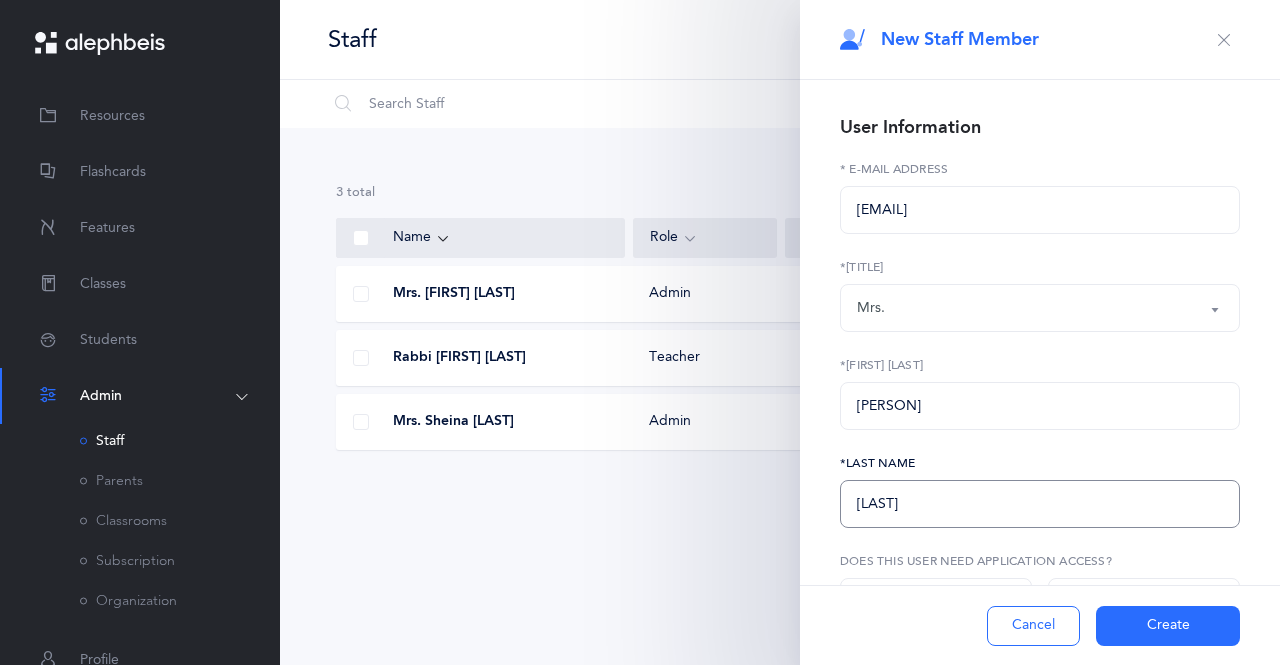 scroll, scrollTop: 280, scrollLeft: 0, axis: vertical 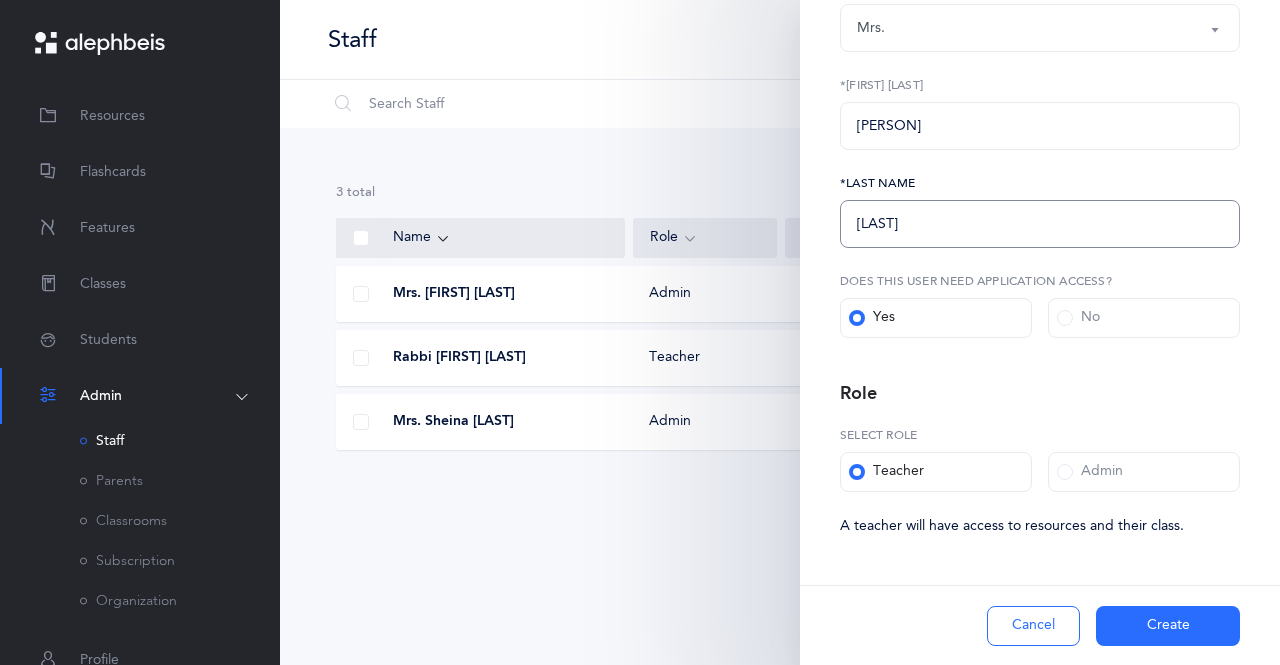 type on "[LAST]" 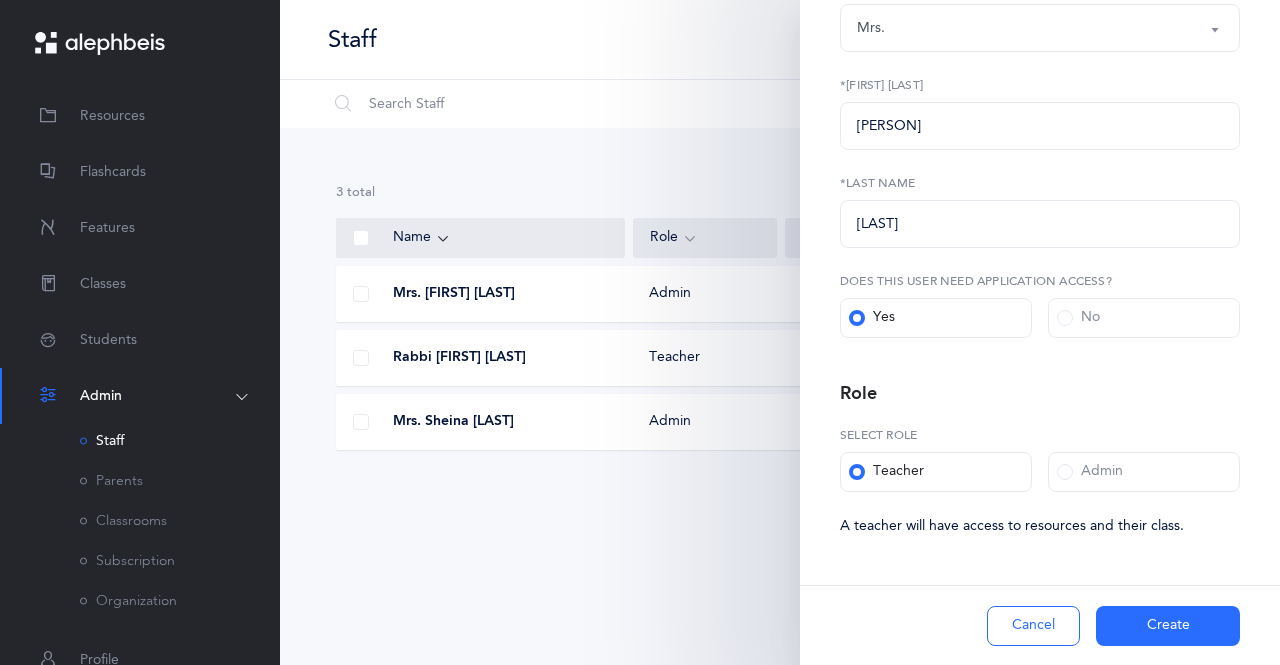 click on "Admin" at bounding box center (1090, 472) 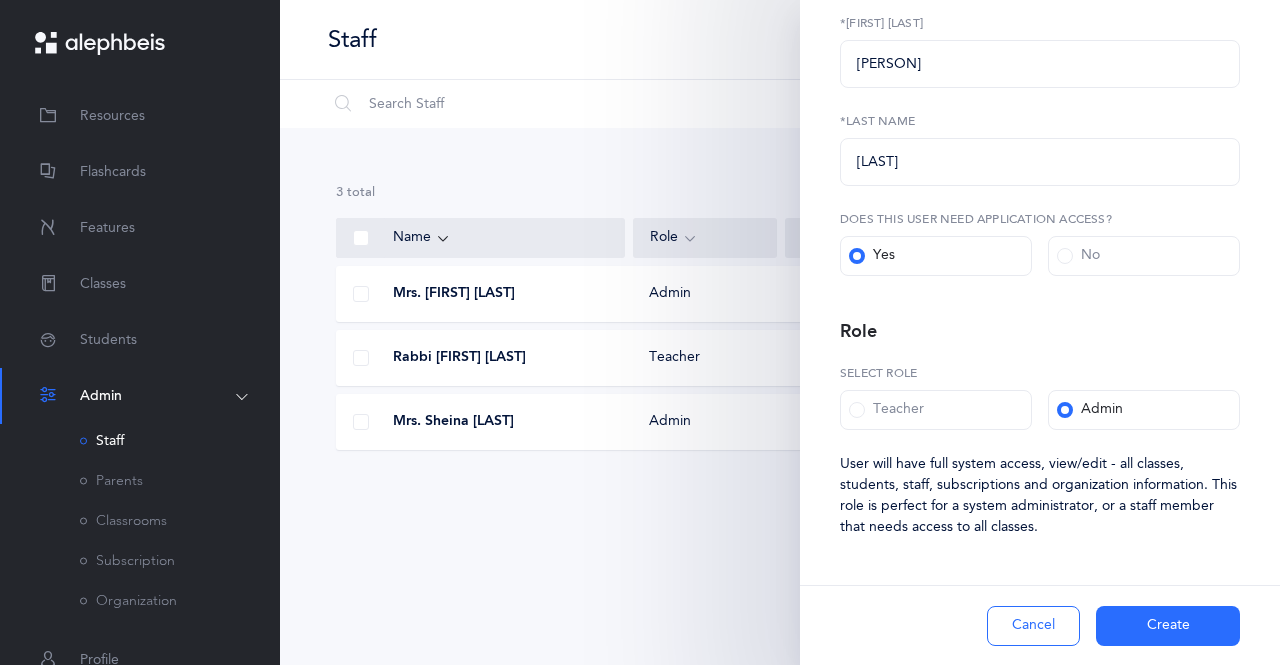 scroll, scrollTop: 342, scrollLeft: 0, axis: vertical 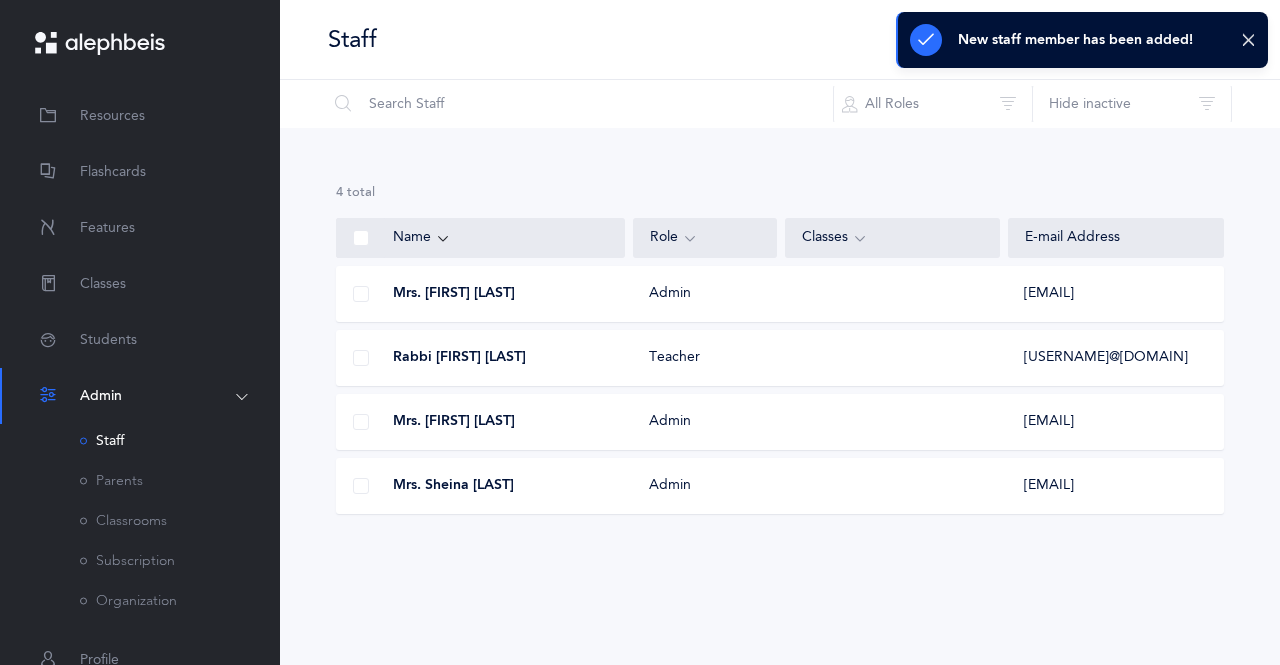 click on "results total Name Role Classes E-mail Address Mrs. [LAST] [LAST] Admin [EMAIL] Rabbi [FIRST] [LAST] Teacher [EMAIL] Mrs. [FIRST] [LAST] Admin [EMAIL] Mrs. [FIRST] [LAST] Admin [EMAIL] The end Opps, something went wrong :(" at bounding box center [780, 365] 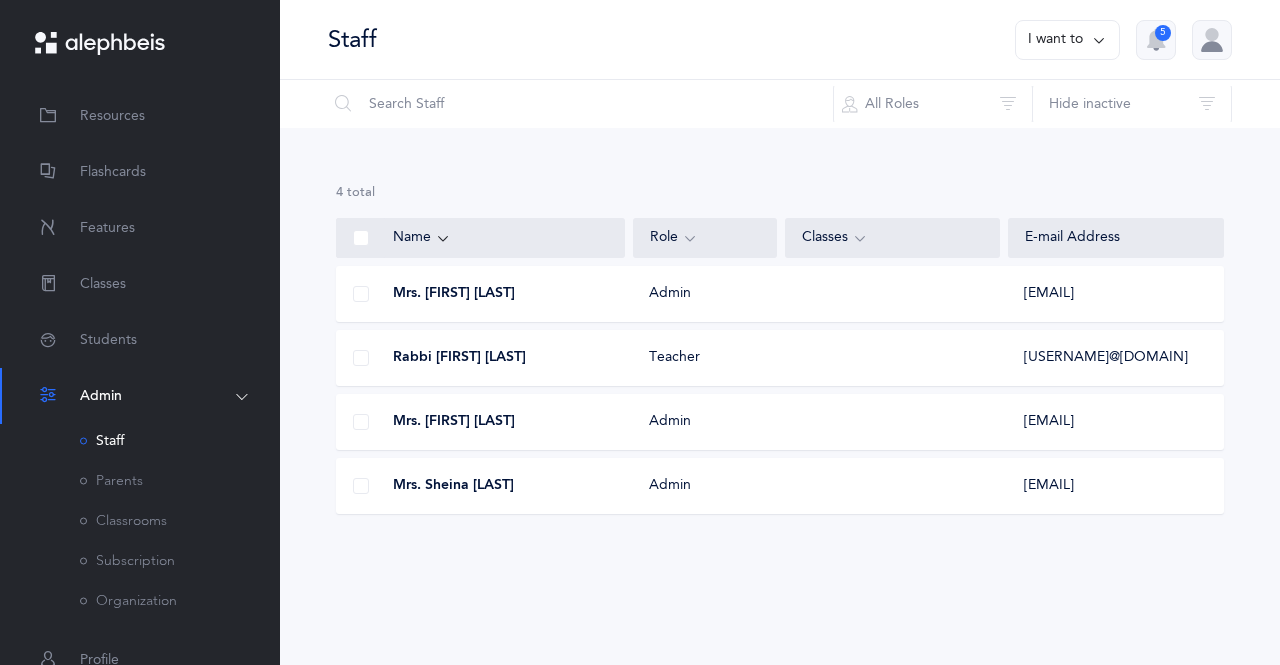 click on "Rabbi [FIRST] [LAST]
Teacher
[EMAIL]" at bounding box center (780, 358) 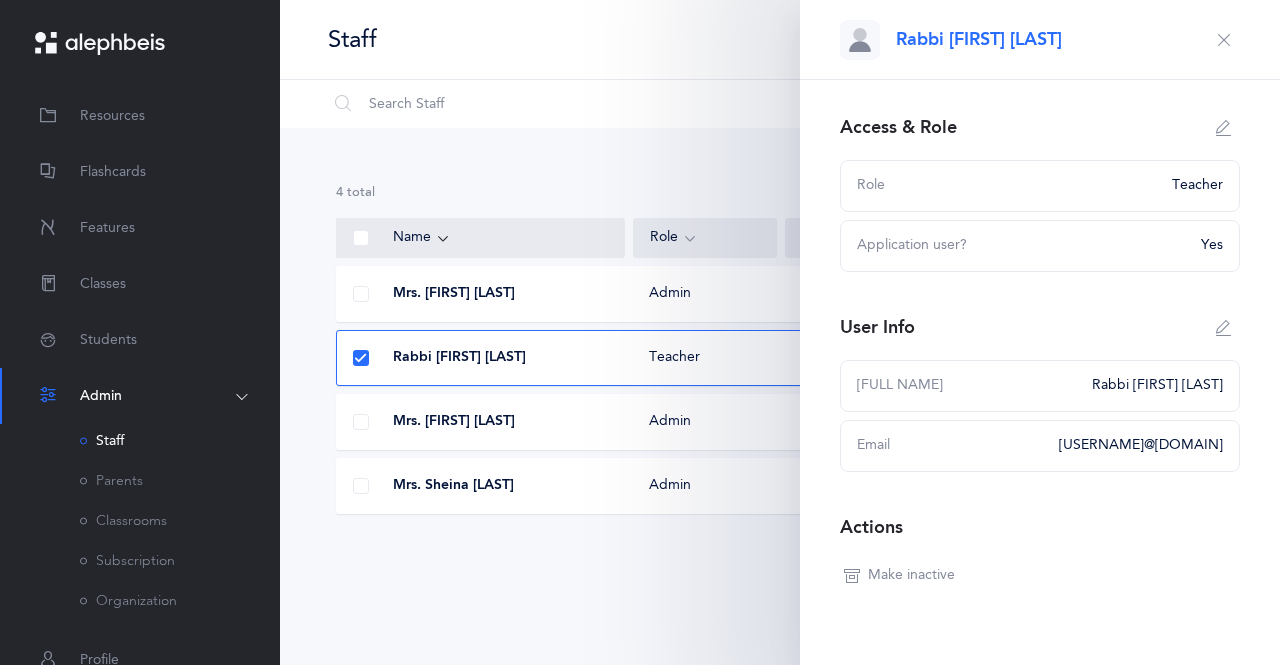 click on "Role   Teacher" at bounding box center [1040, 186] 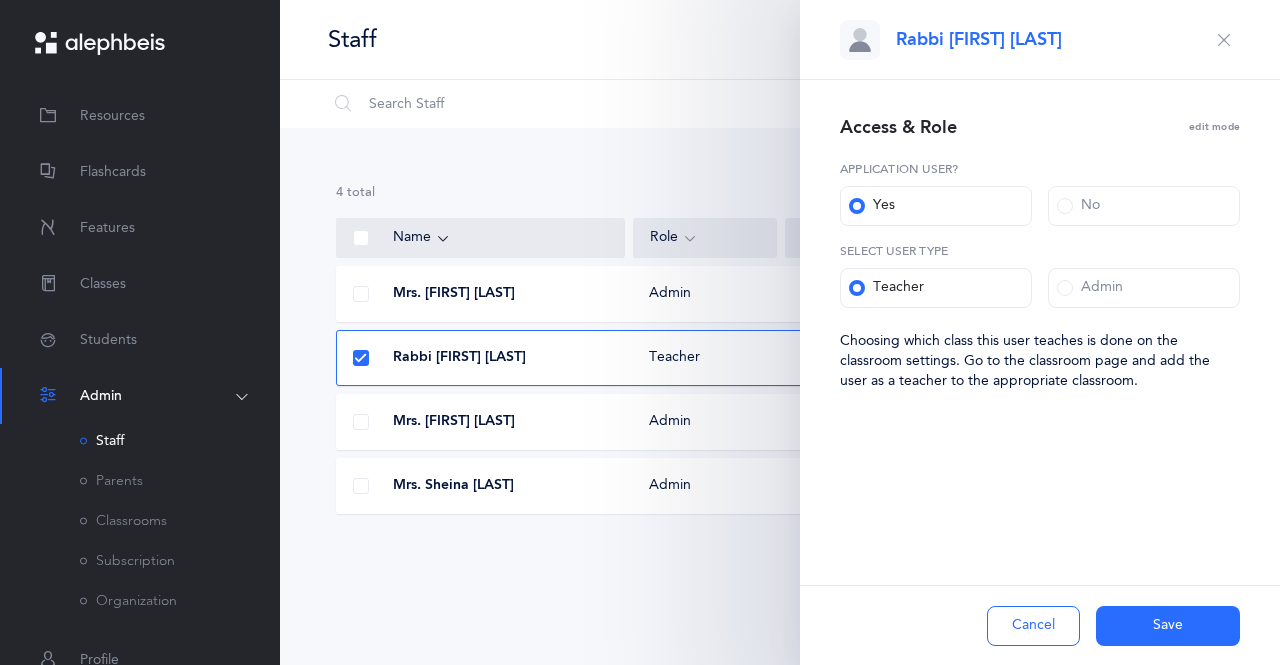 click at bounding box center (1065, 288) 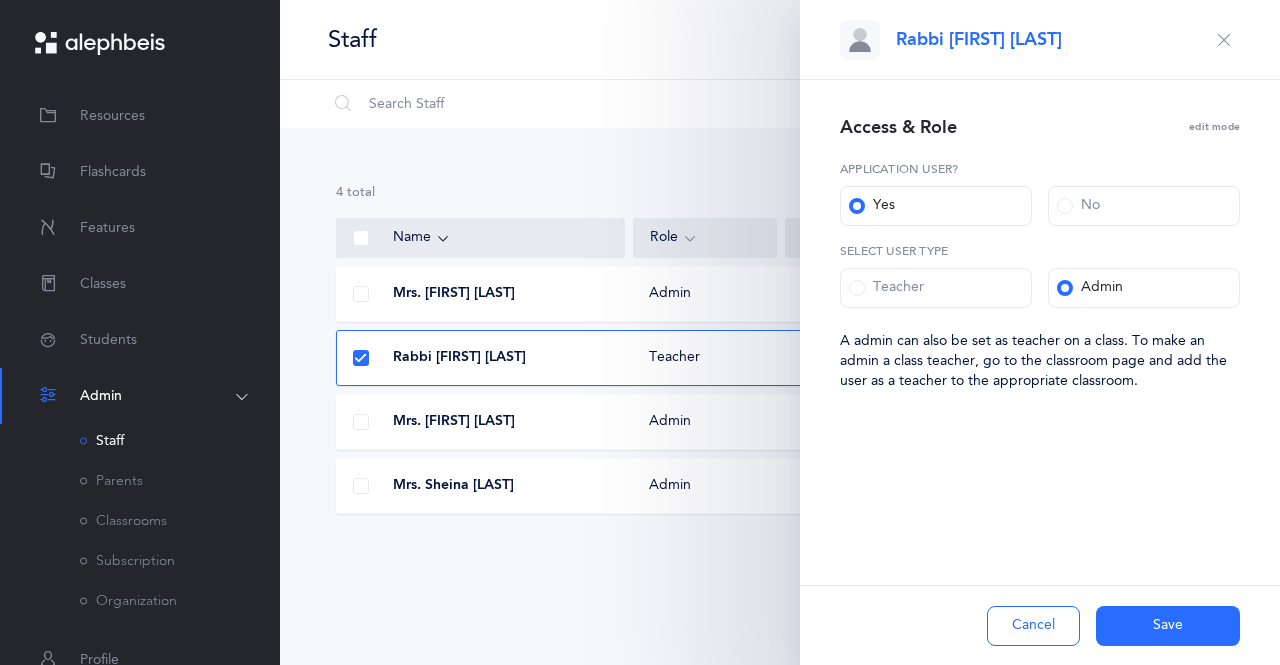 click on "Save" at bounding box center [1168, 626] 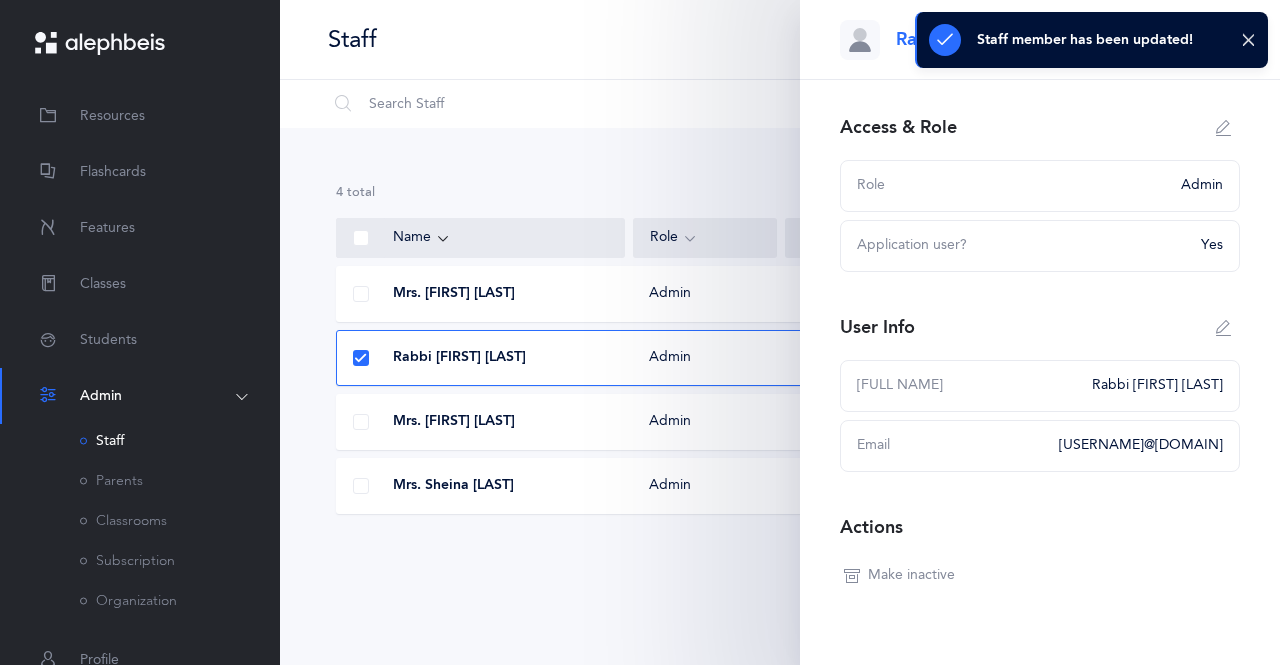 click on "Staff
I want to
5" at bounding box center [780, 40] 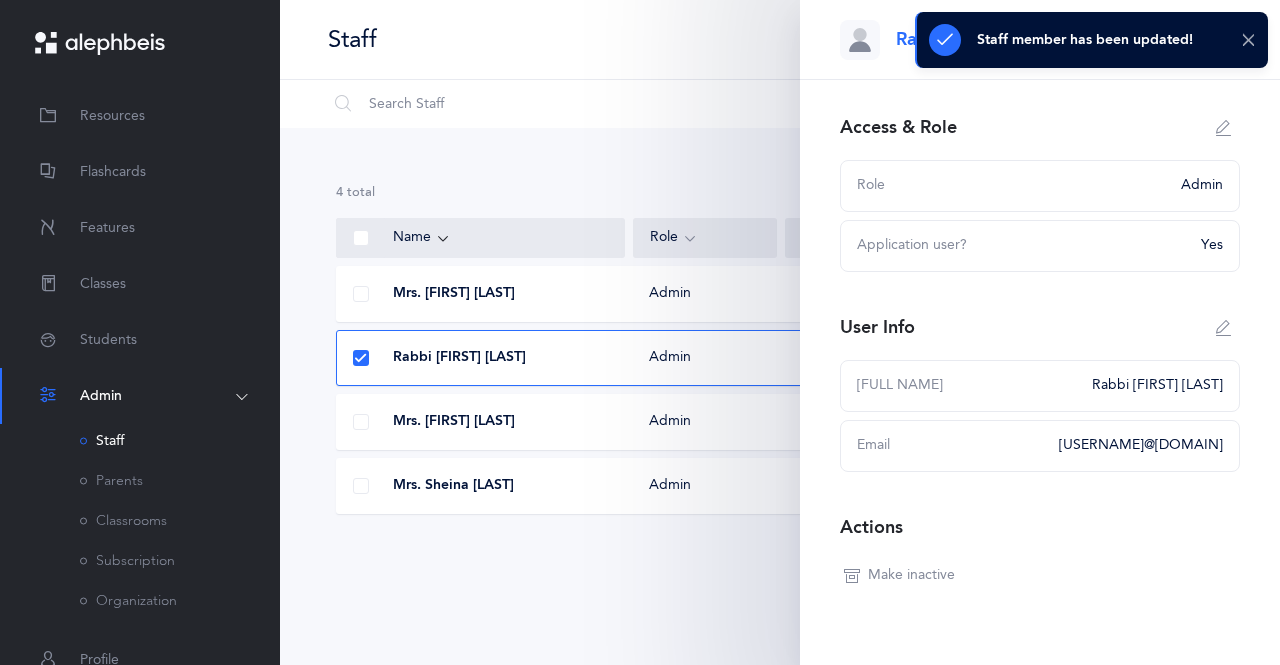 click at bounding box center [1248, 40] 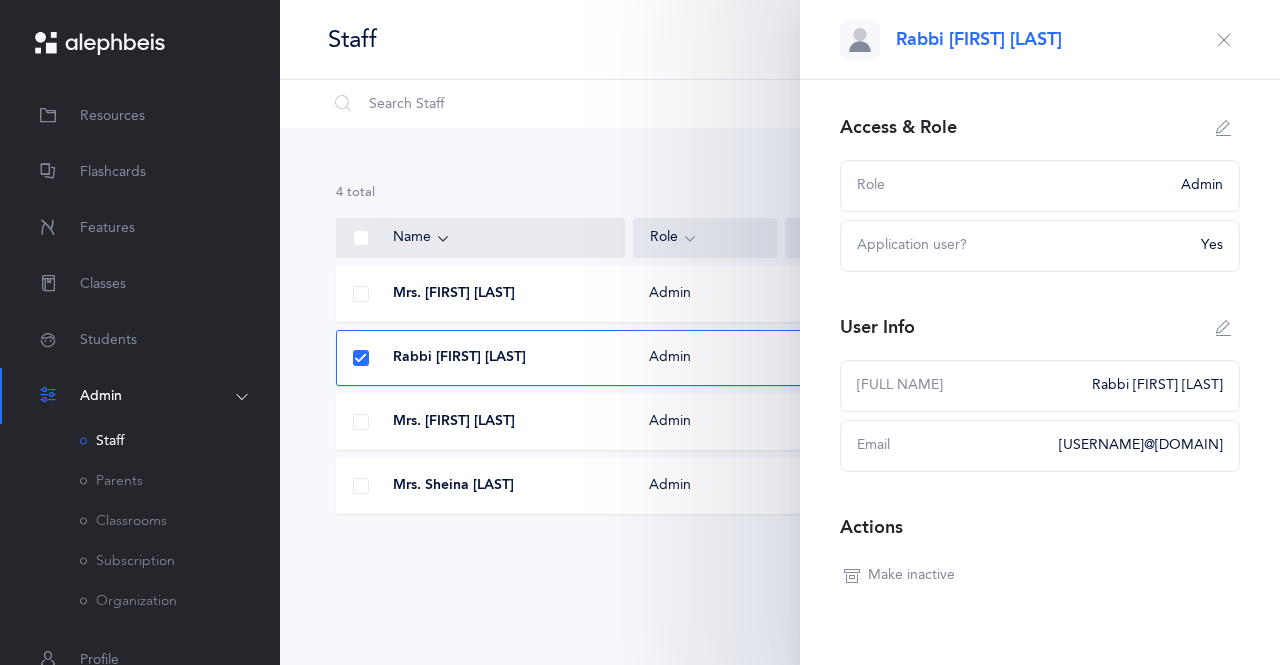 click at bounding box center [1224, 40] 